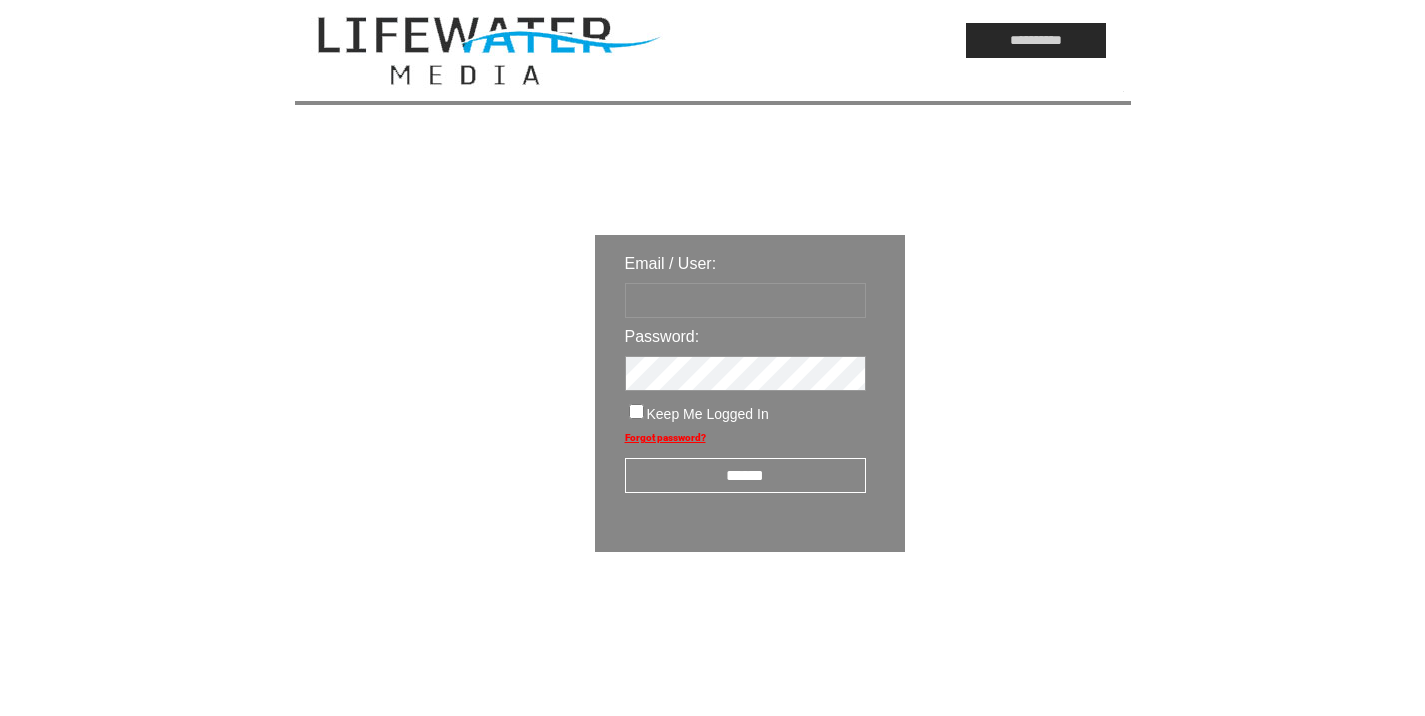scroll, scrollTop: 0, scrollLeft: 0, axis: both 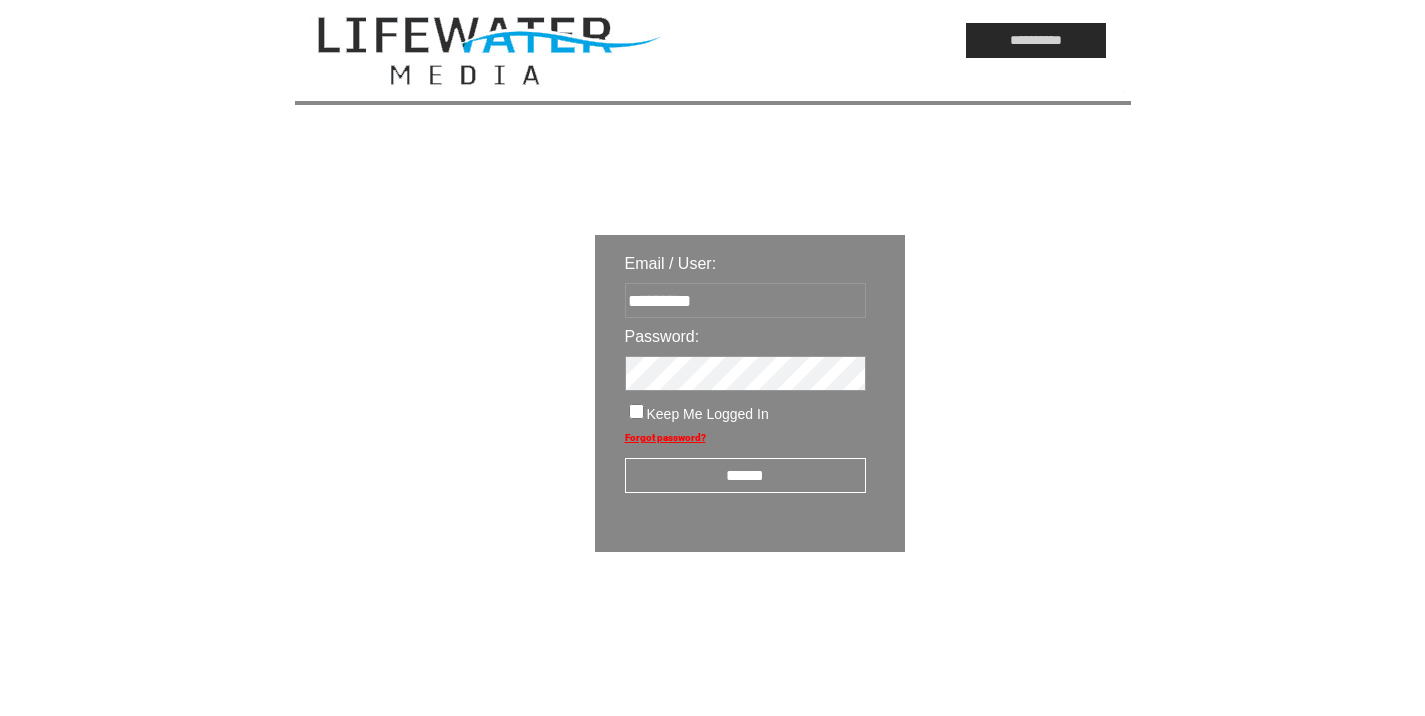 click on "******" at bounding box center (745, 468) 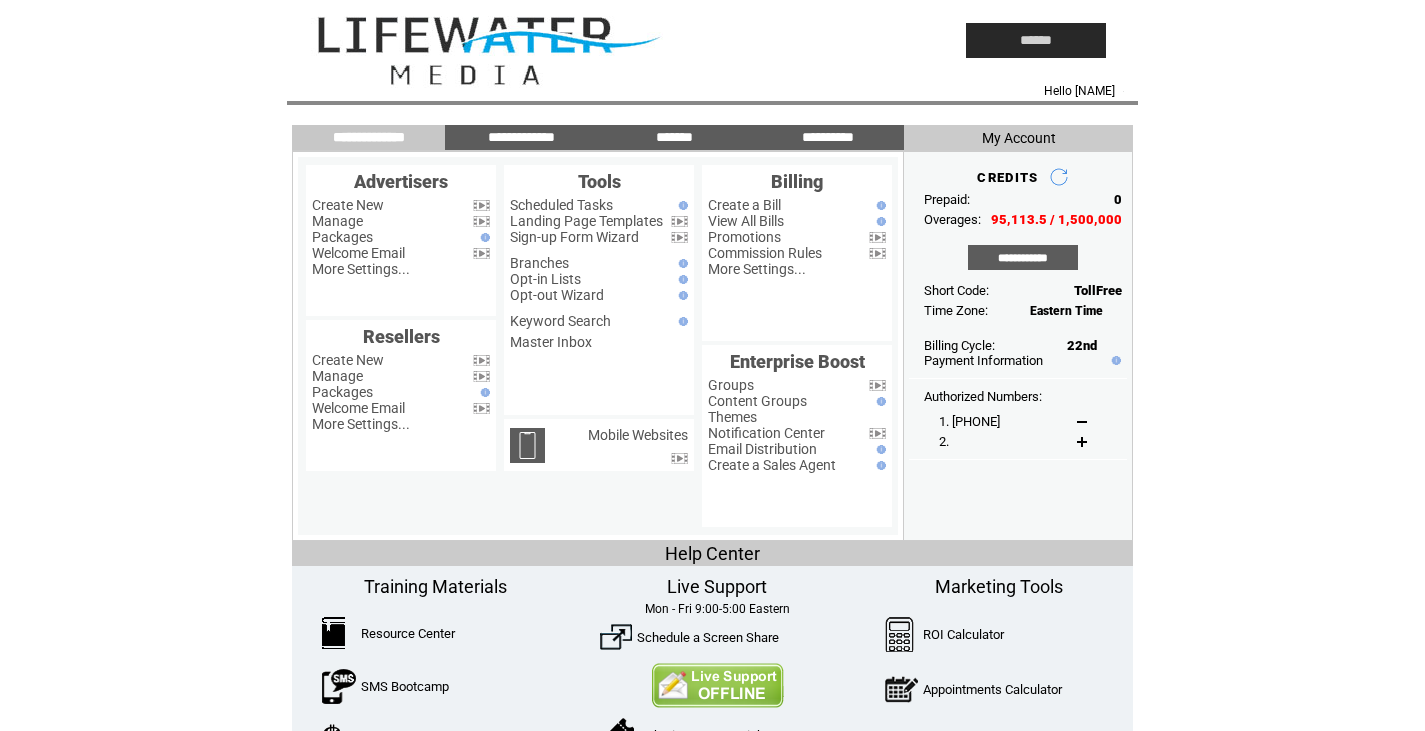 scroll, scrollTop: 0, scrollLeft: 0, axis: both 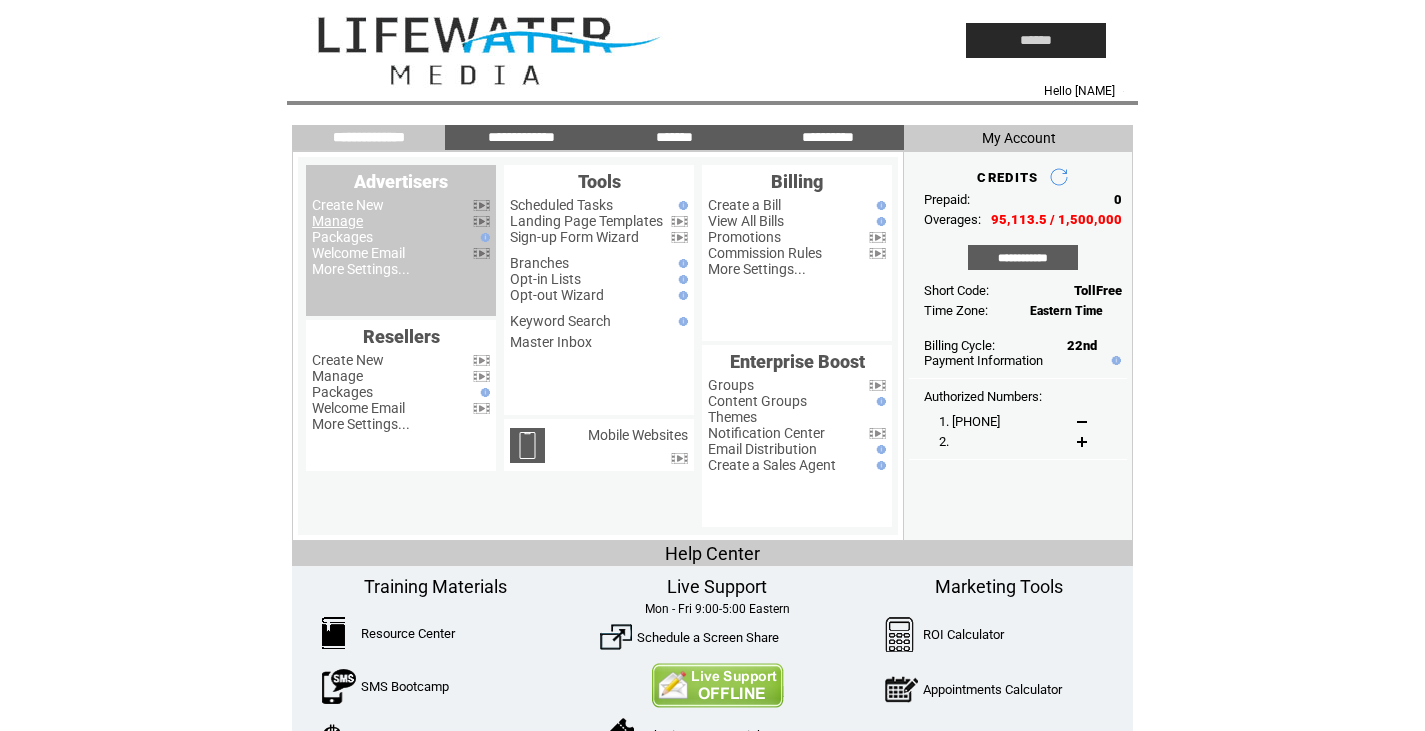 click on "Manage" at bounding box center (337, 221) 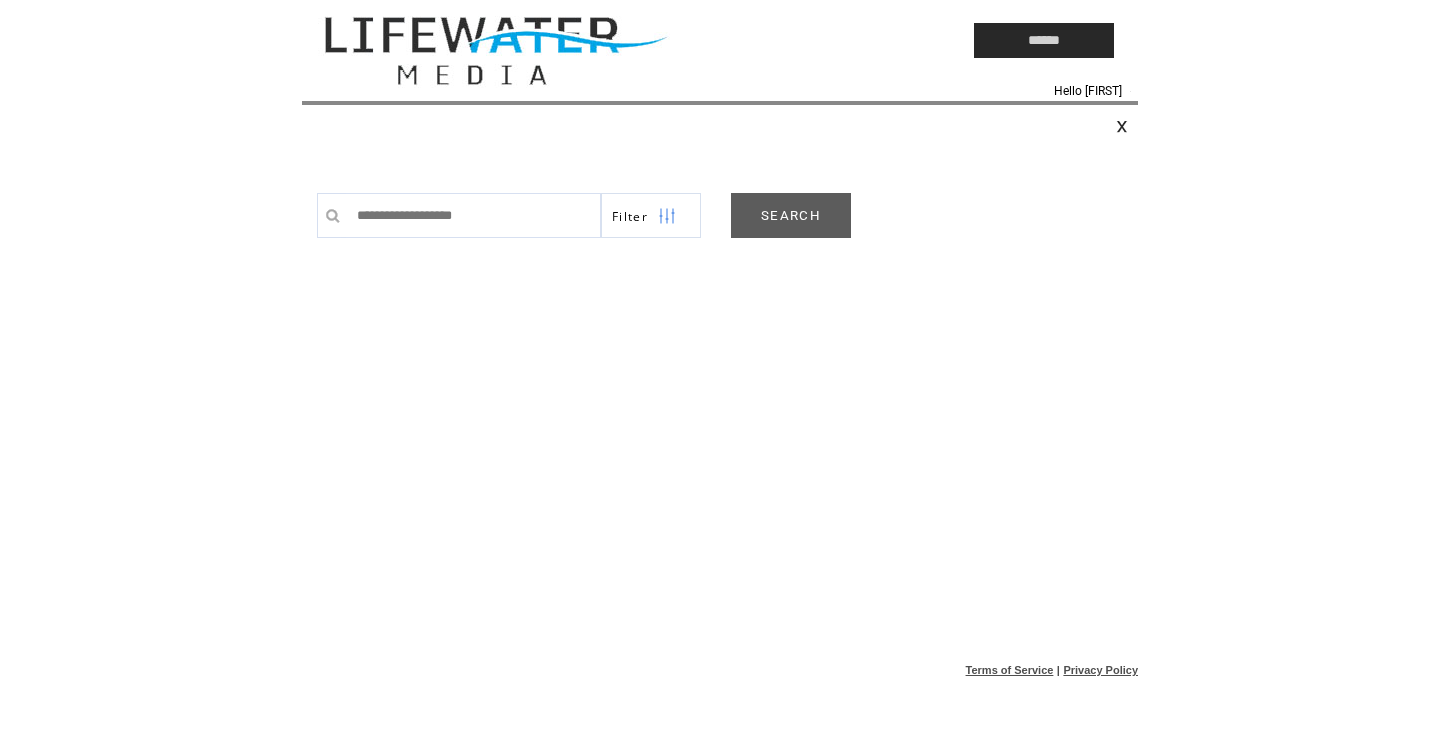scroll, scrollTop: 0, scrollLeft: 0, axis: both 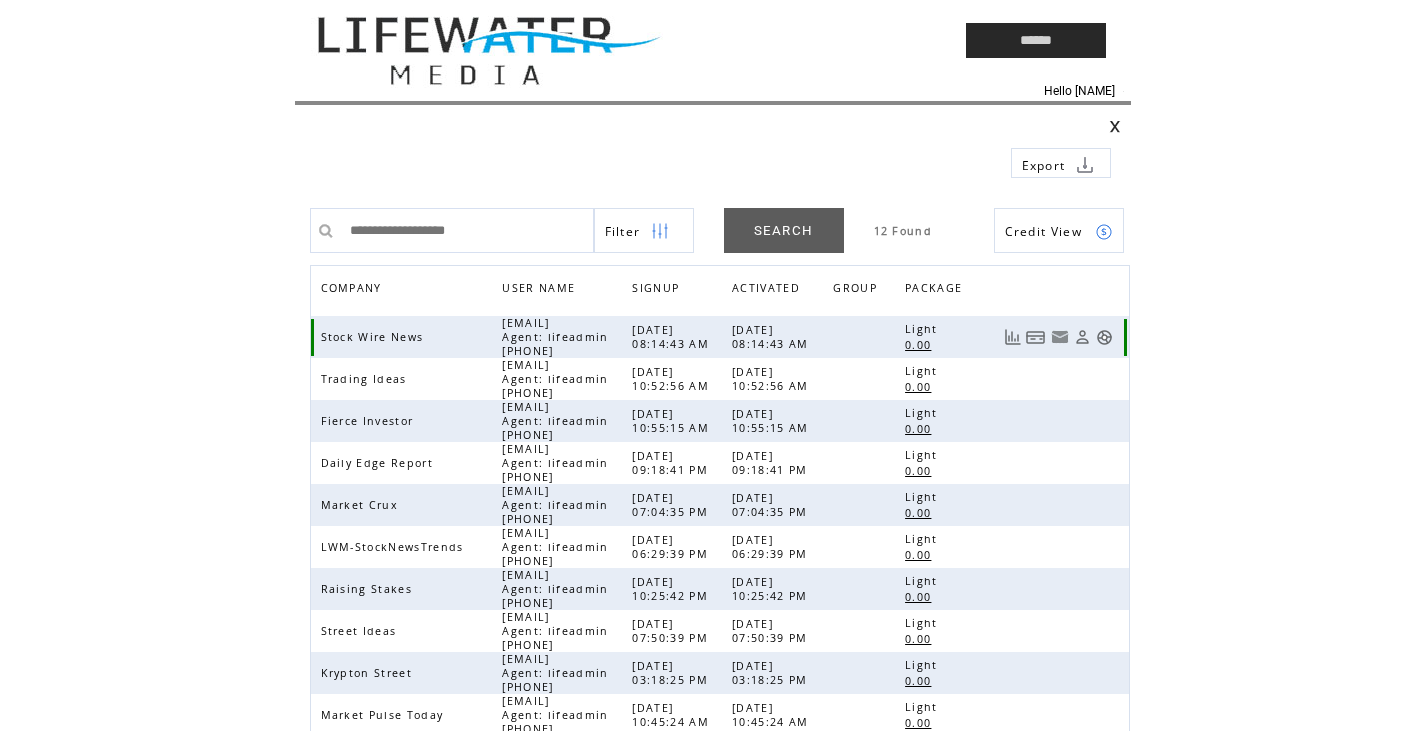 click at bounding box center [1104, 337] 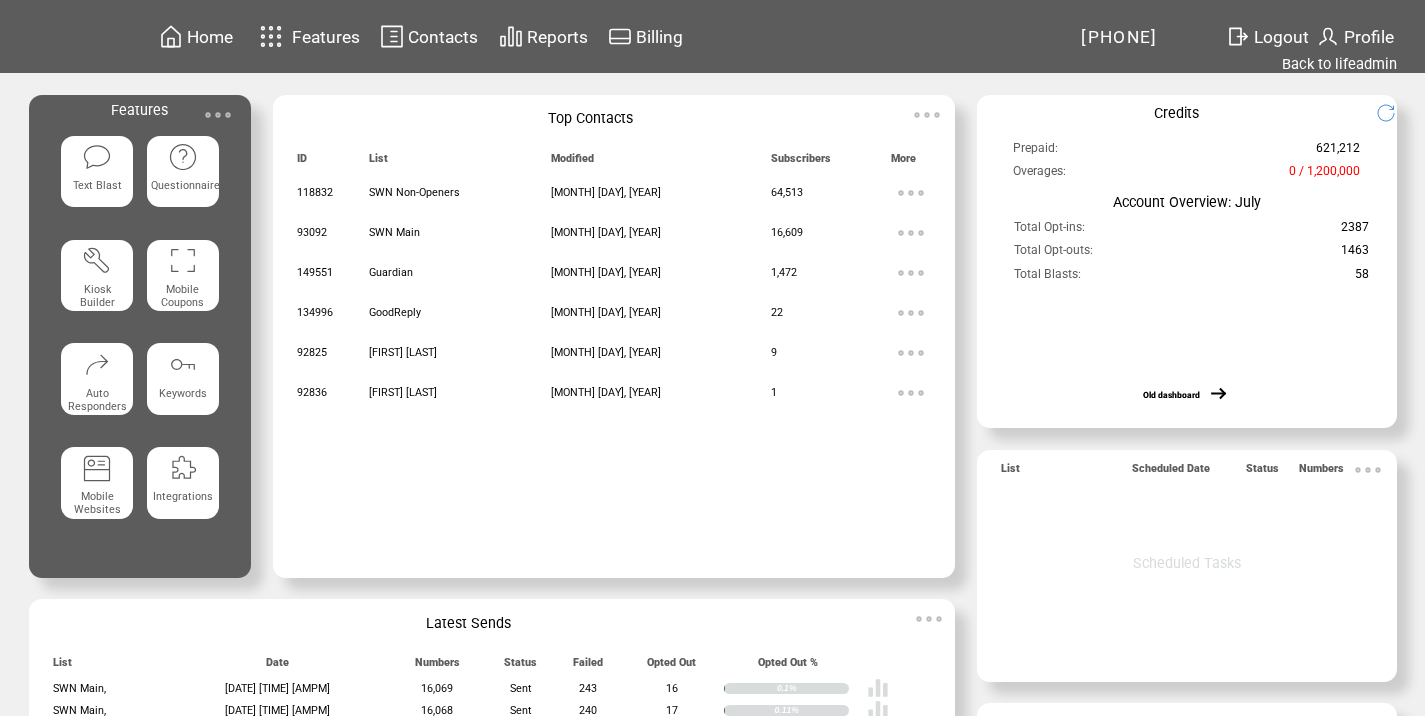 scroll, scrollTop: 0, scrollLeft: 0, axis: both 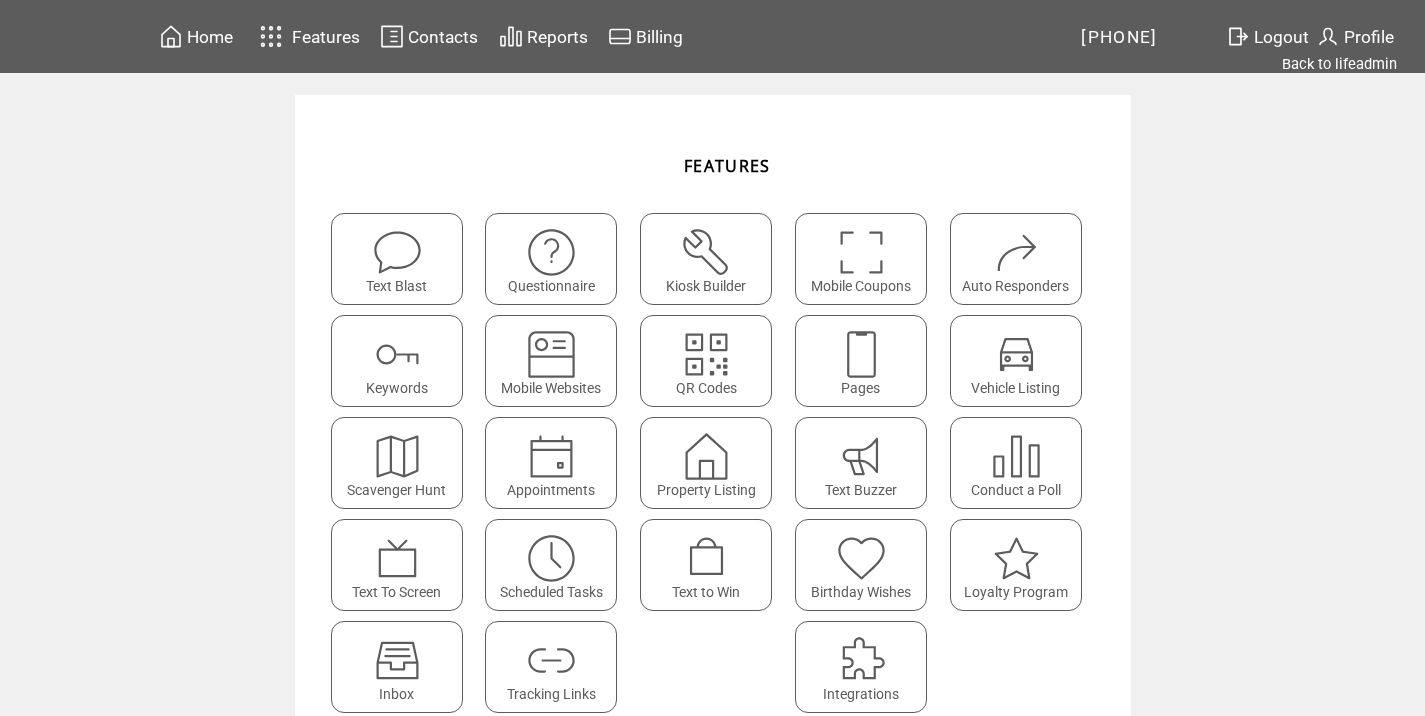click at bounding box center (551, 653) 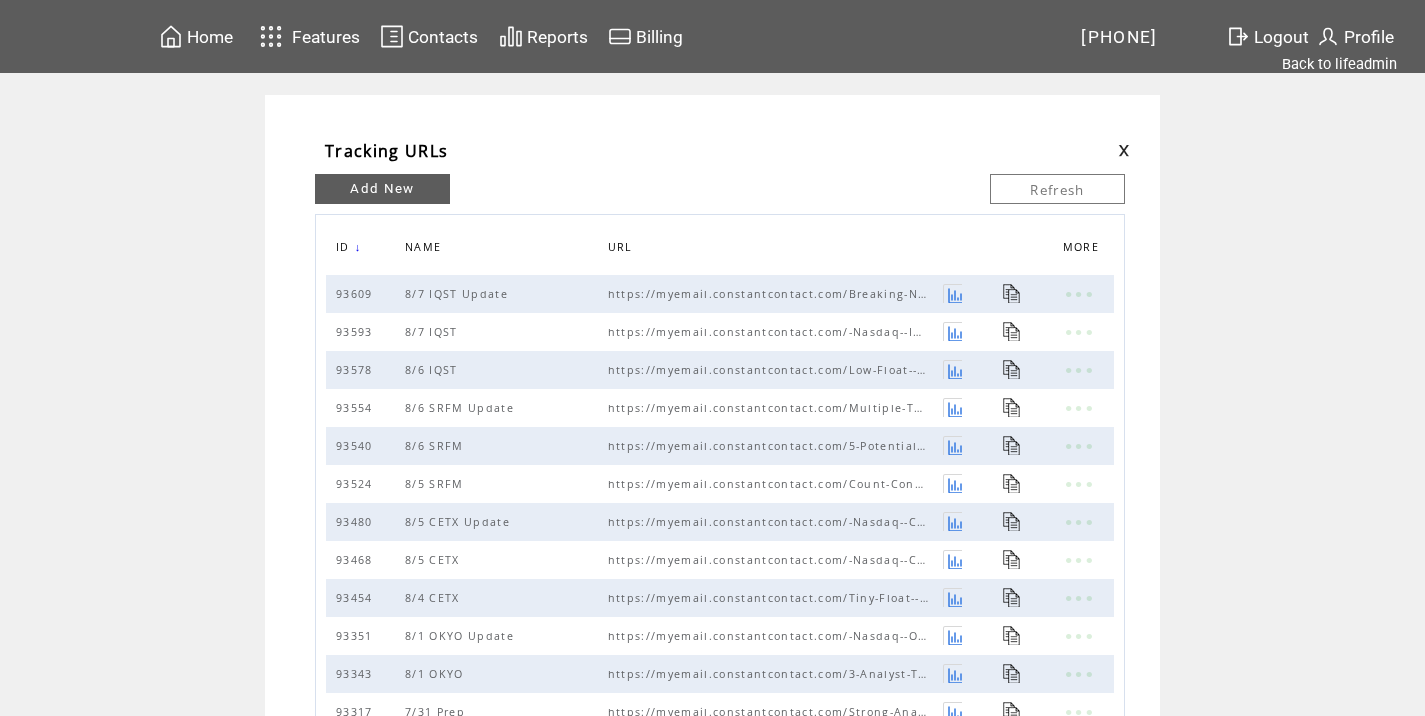 scroll, scrollTop: 0, scrollLeft: 0, axis: both 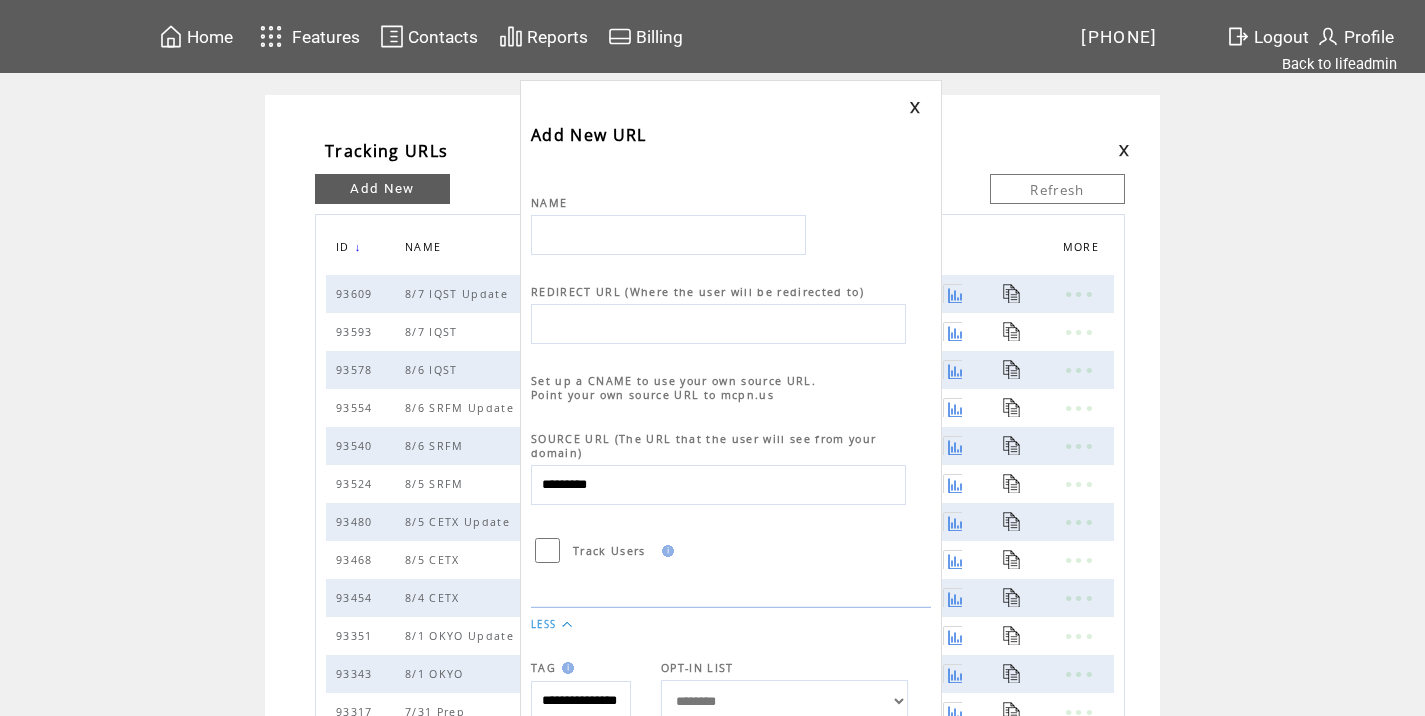 click at bounding box center [668, 235] 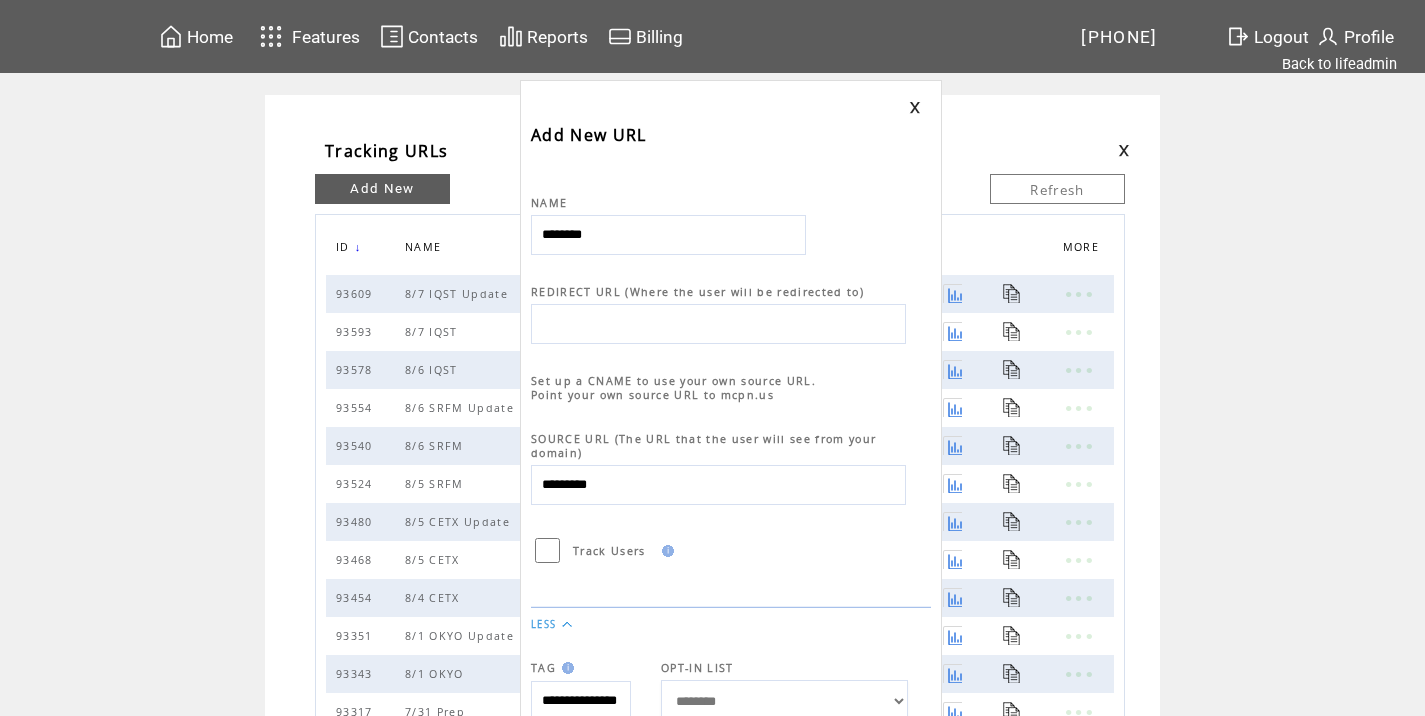 type on "********" 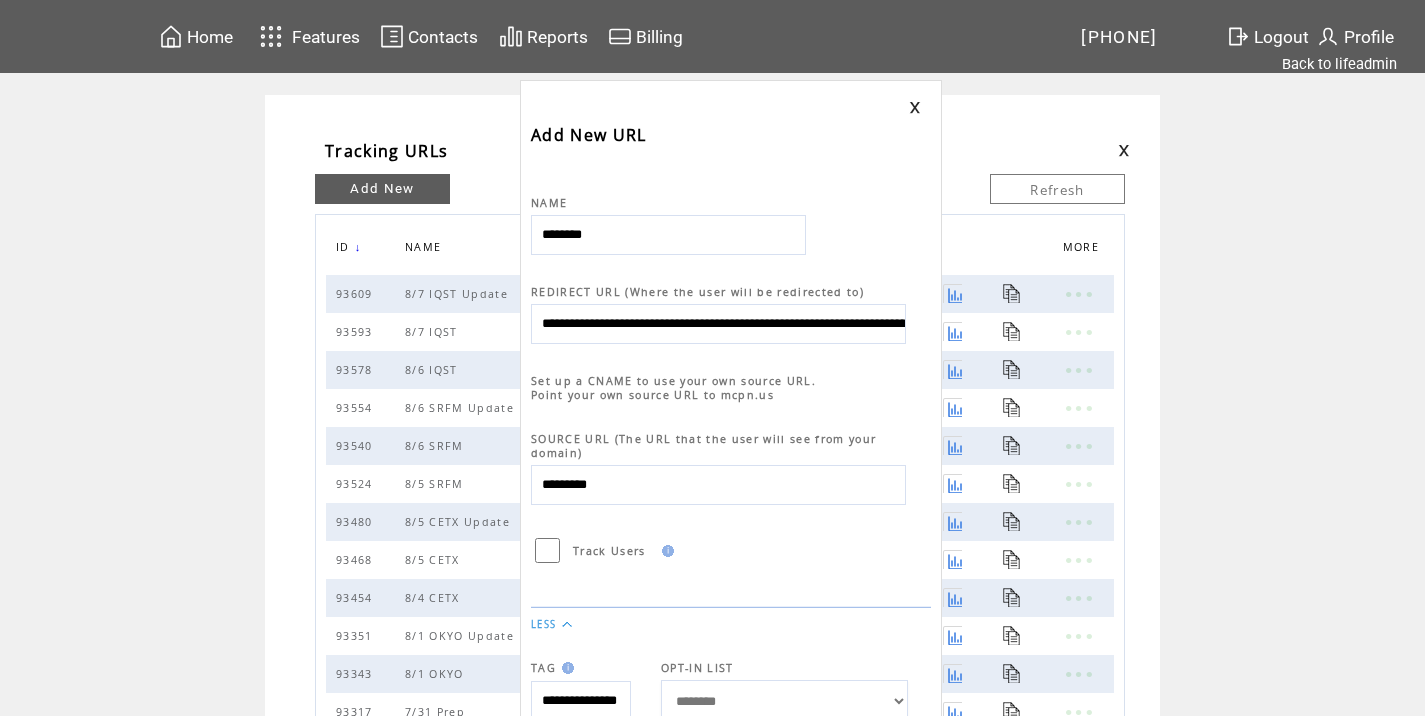 scroll, scrollTop: 0, scrollLeft: 990, axis: horizontal 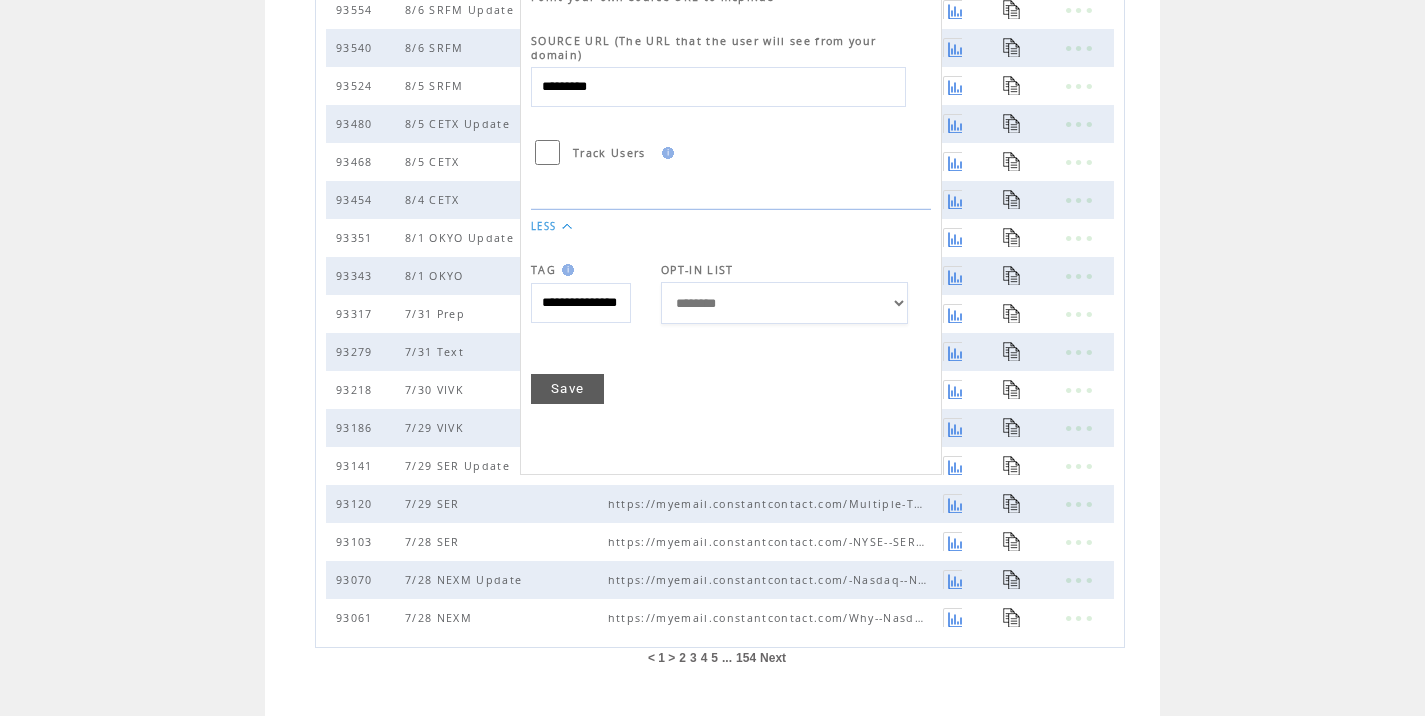 type on "**********" 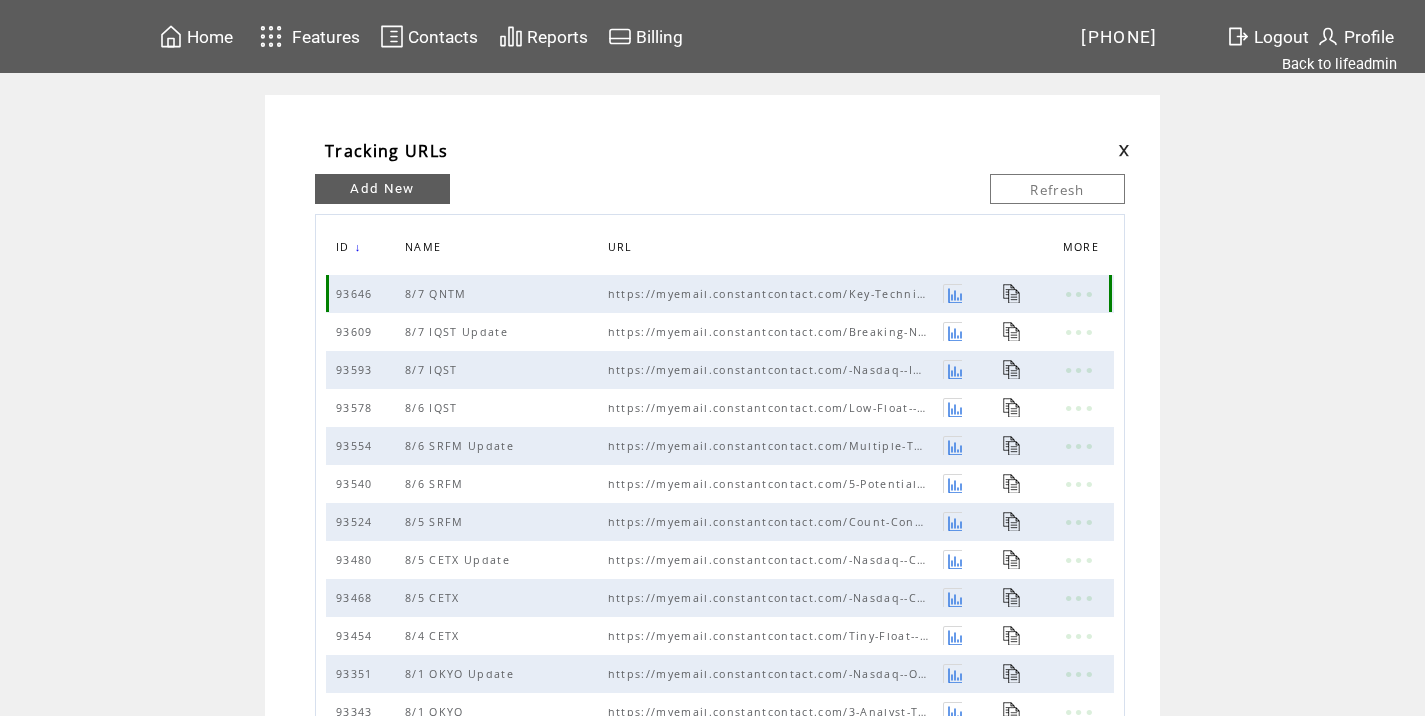 click at bounding box center (1012, 293) 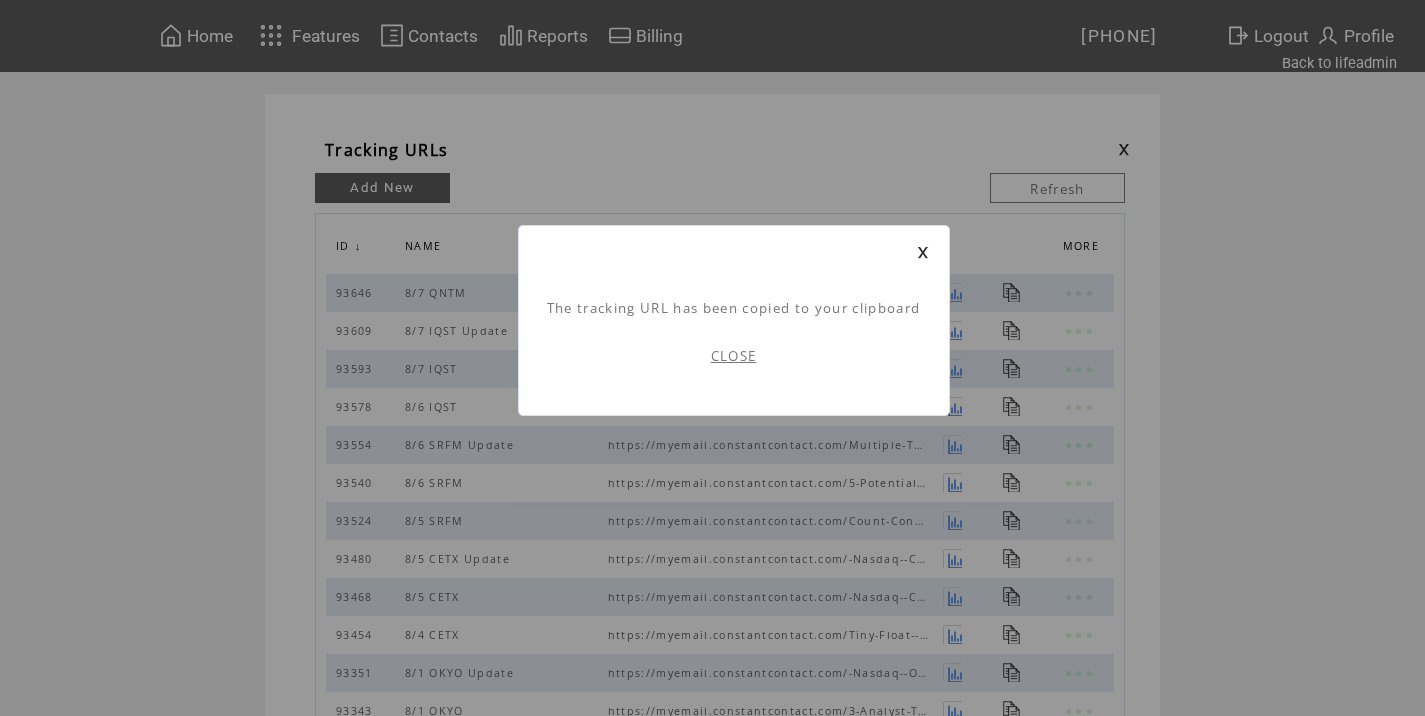 click on "CLOSE" at bounding box center [734, 356] 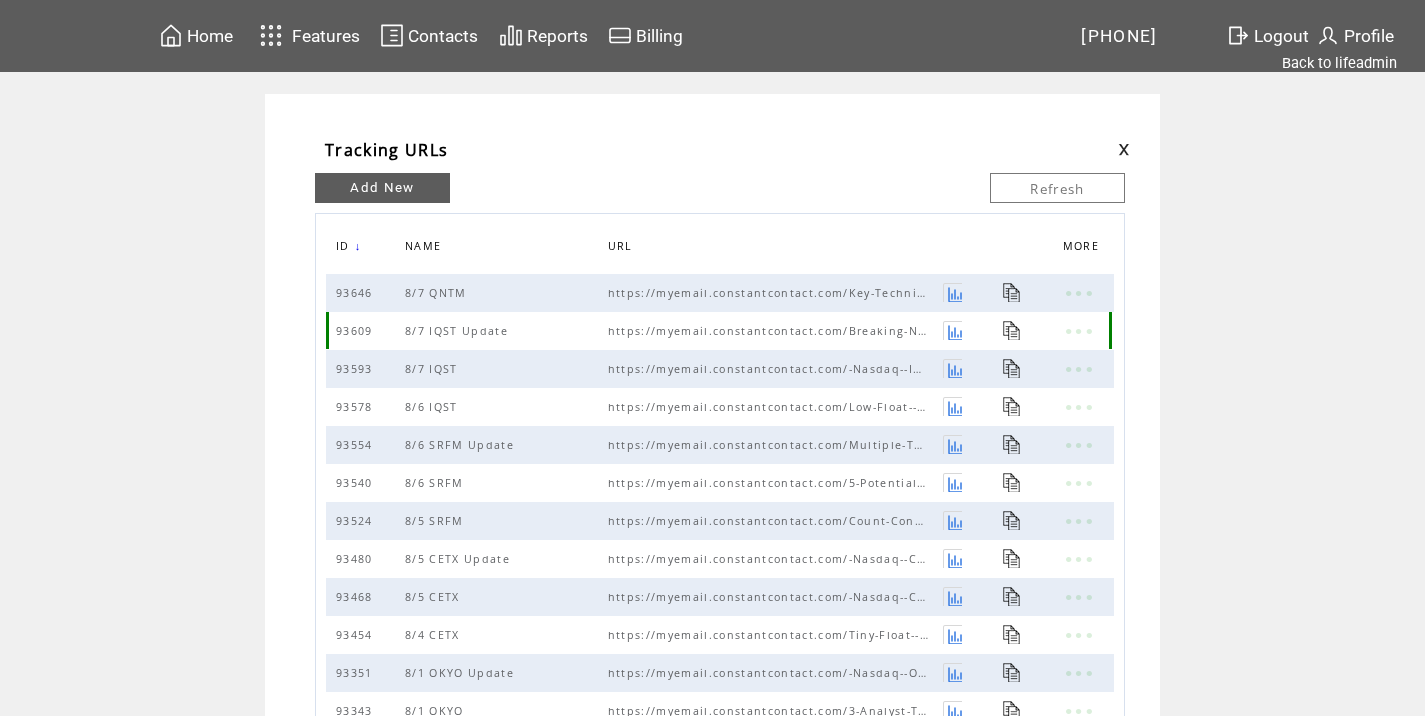 scroll, scrollTop: 0, scrollLeft: 0, axis: both 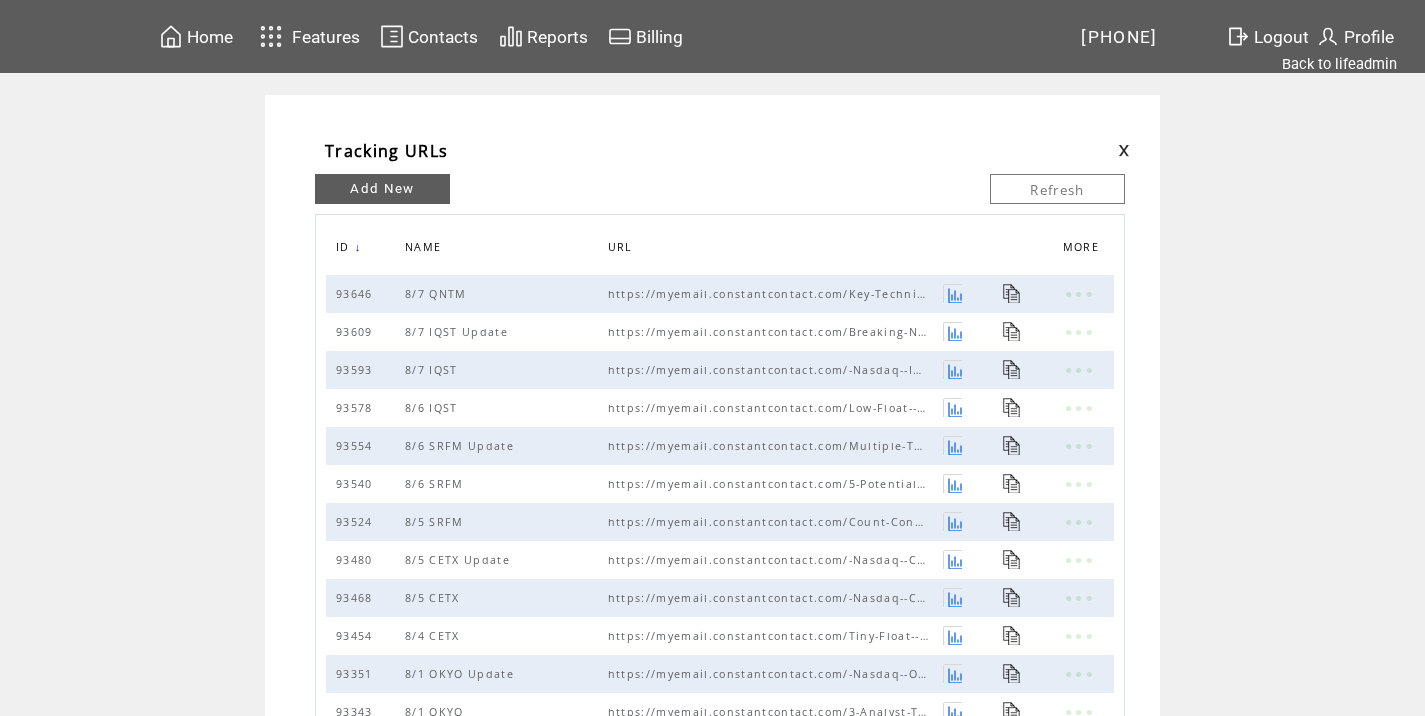 click at bounding box center (1124, 150) 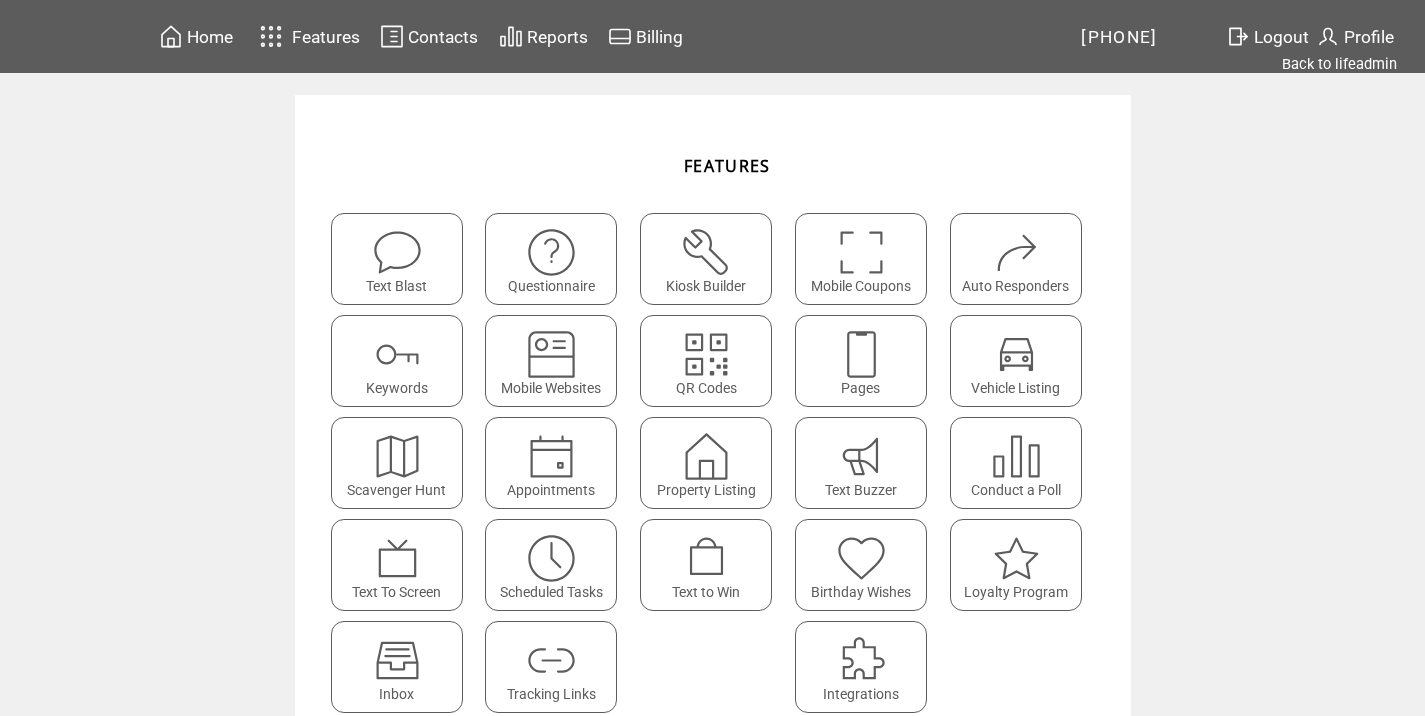 scroll, scrollTop: 0, scrollLeft: 0, axis: both 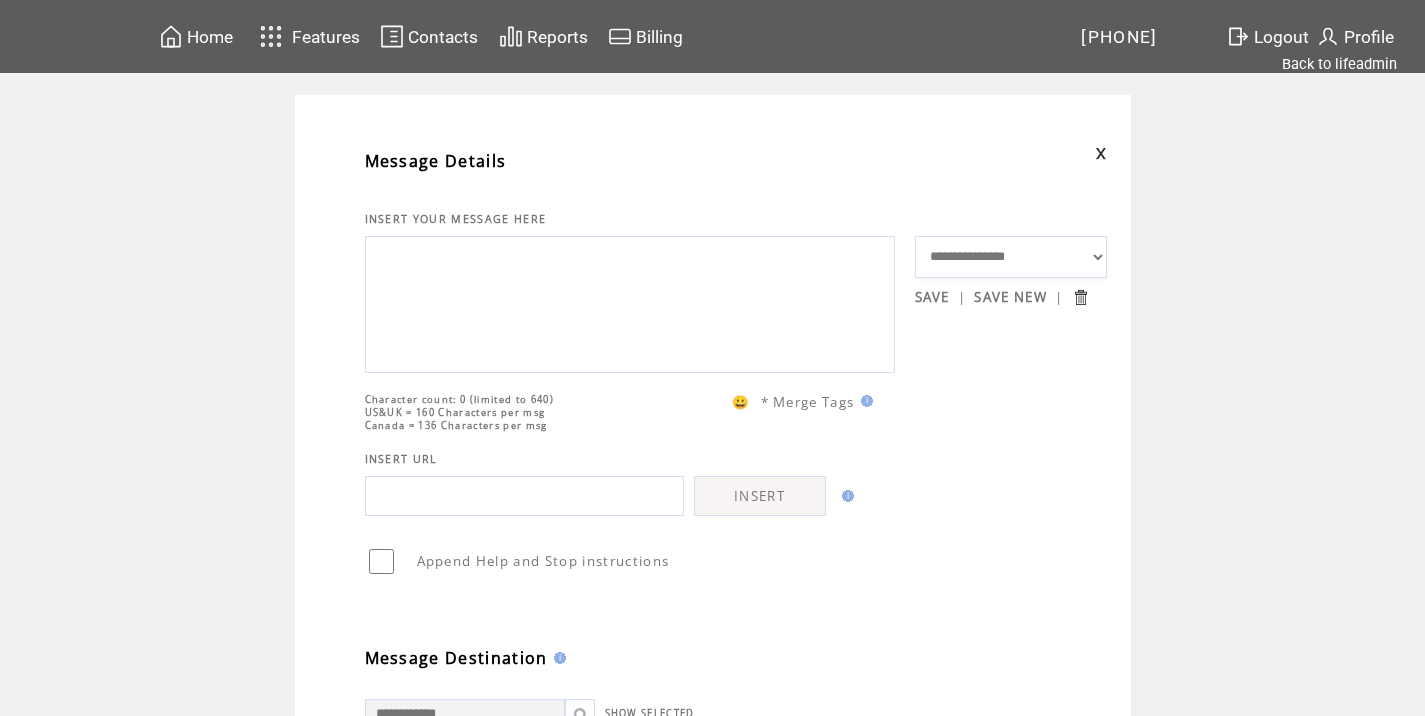 click at bounding box center [630, 302] 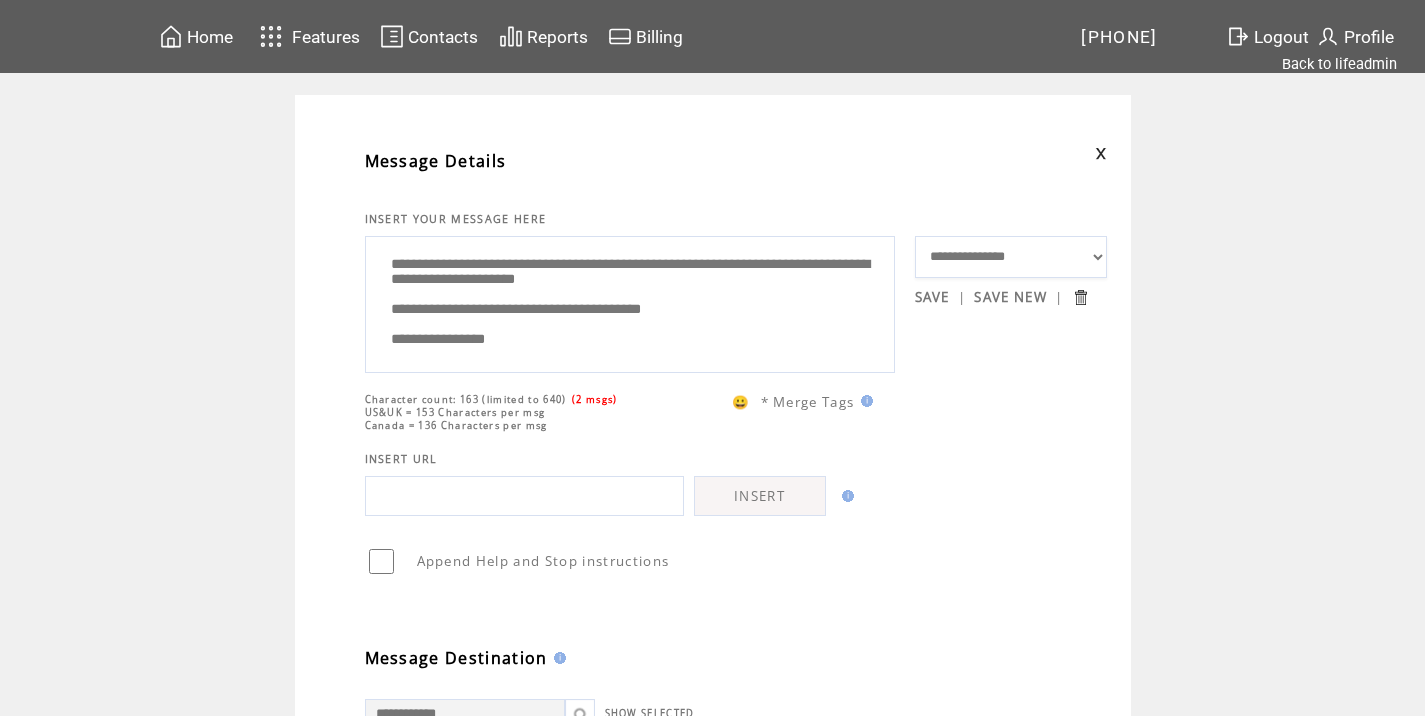 drag, startPoint x: 450, startPoint y: 326, endPoint x: 358, endPoint y: 325, distance: 92.00543 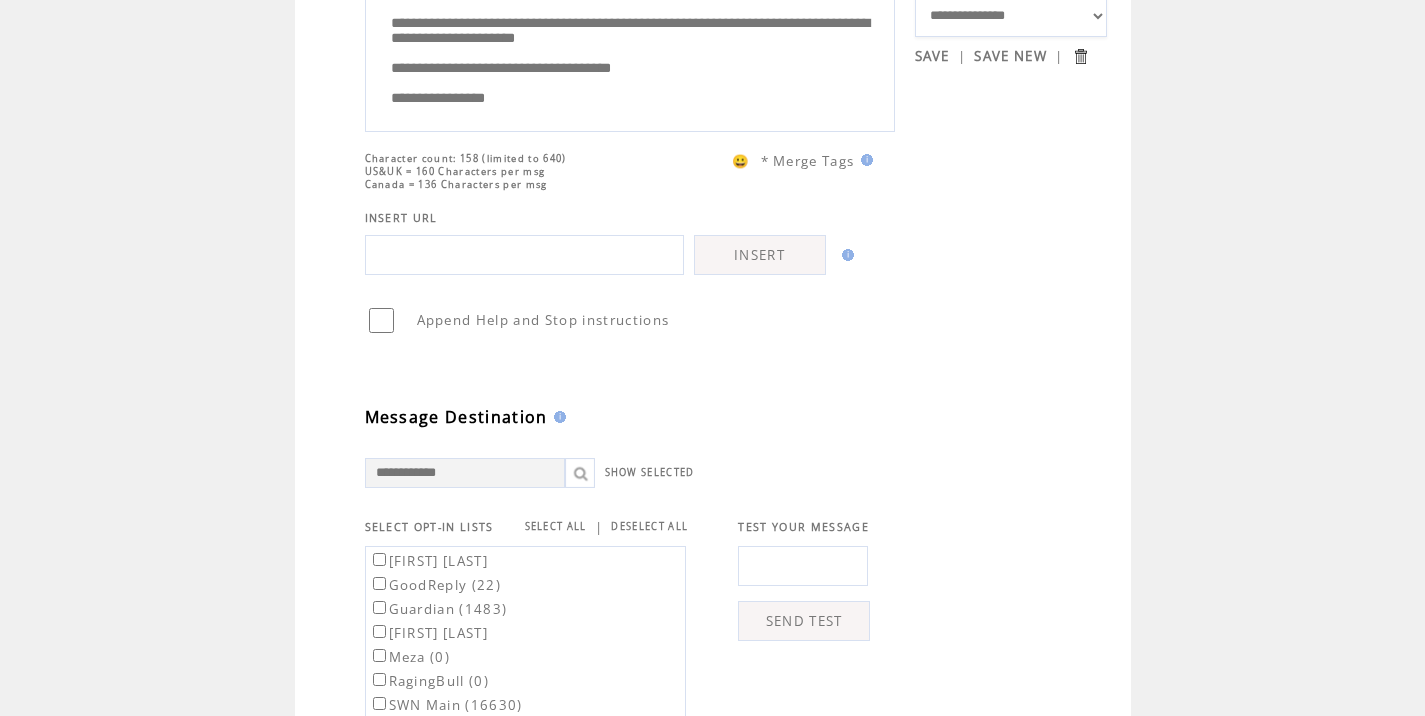 scroll, scrollTop: 243, scrollLeft: 0, axis: vertical 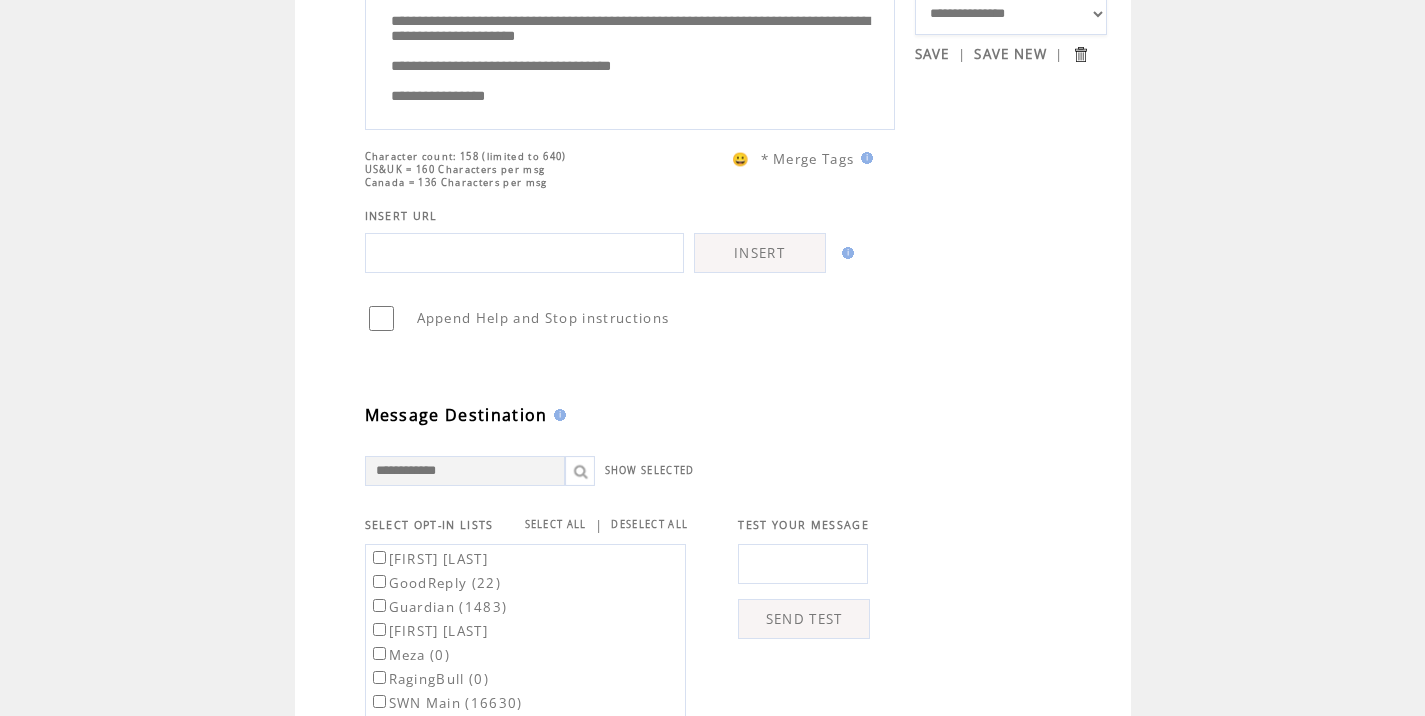 type on "**********" 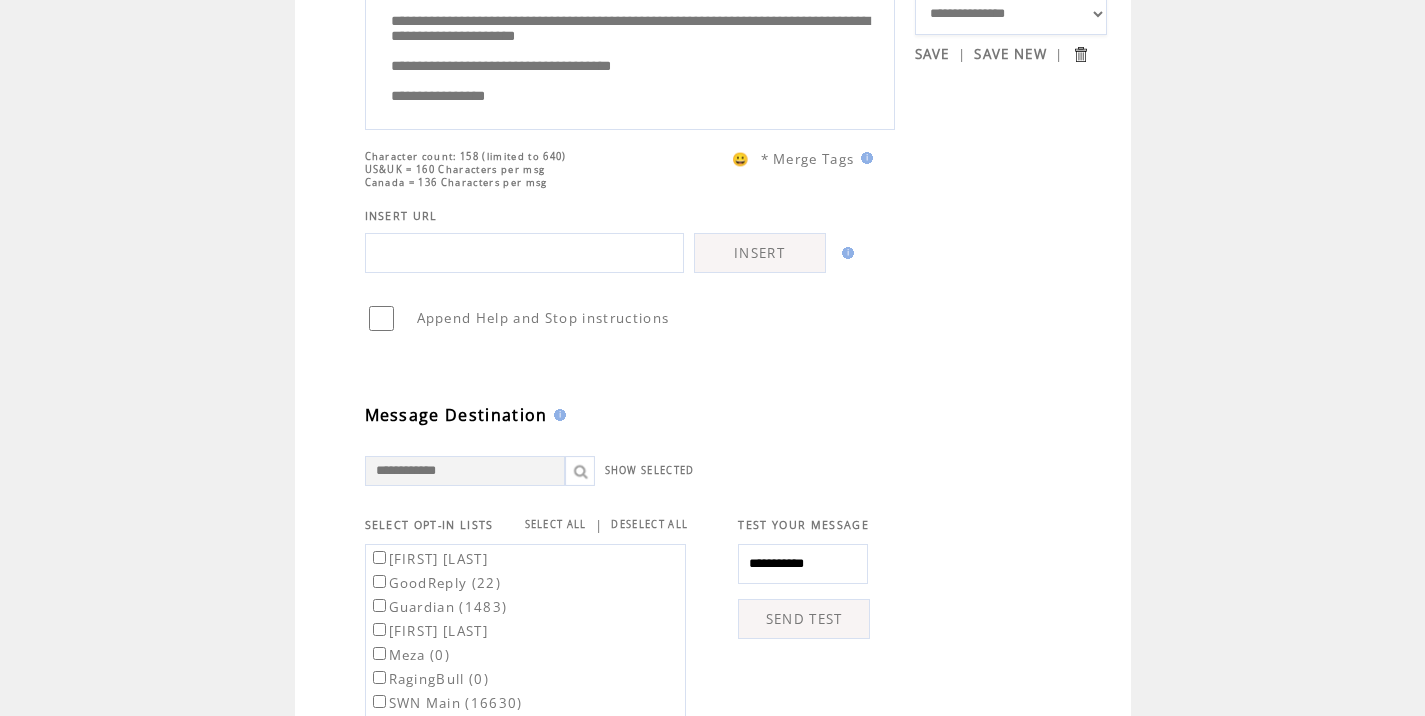 click on "SEND TEST" at bounding box center (804, 619) 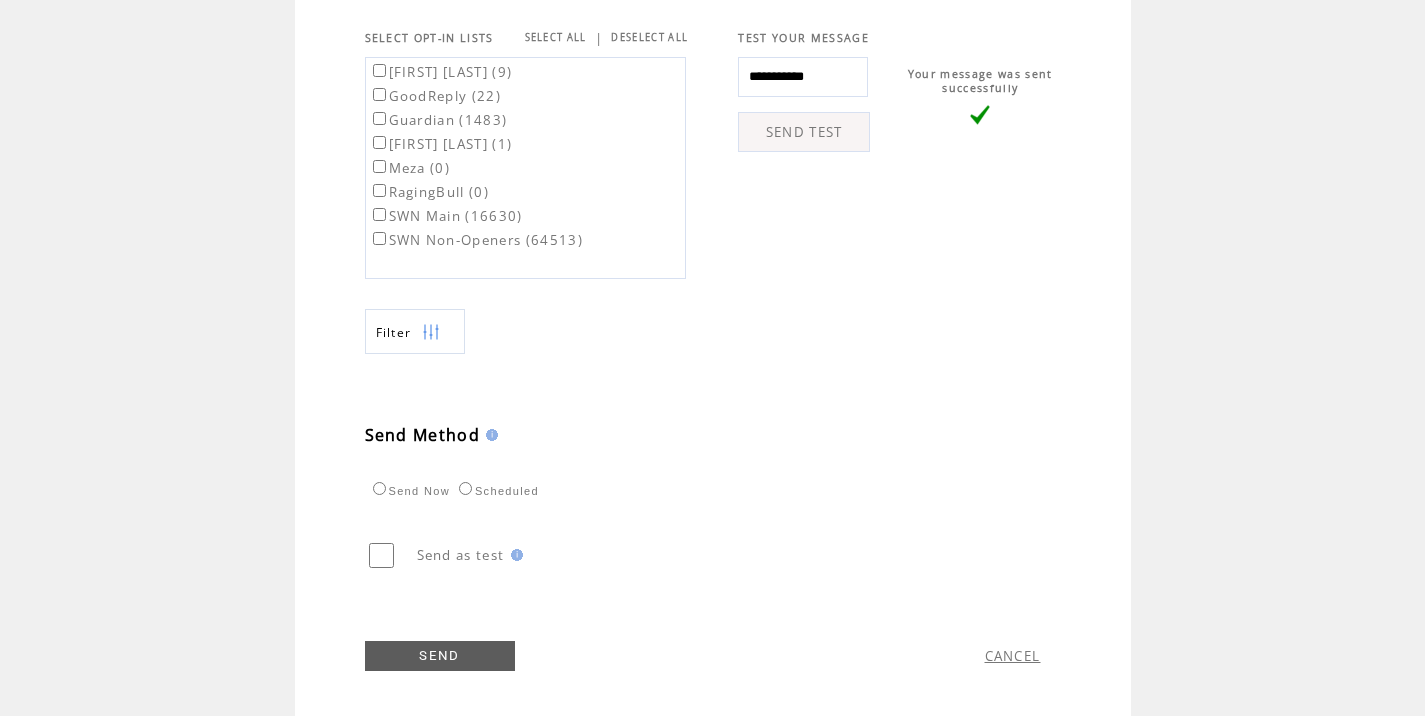 scroll, scrollTop: 774, scrollLeft: 0, axis: vertical 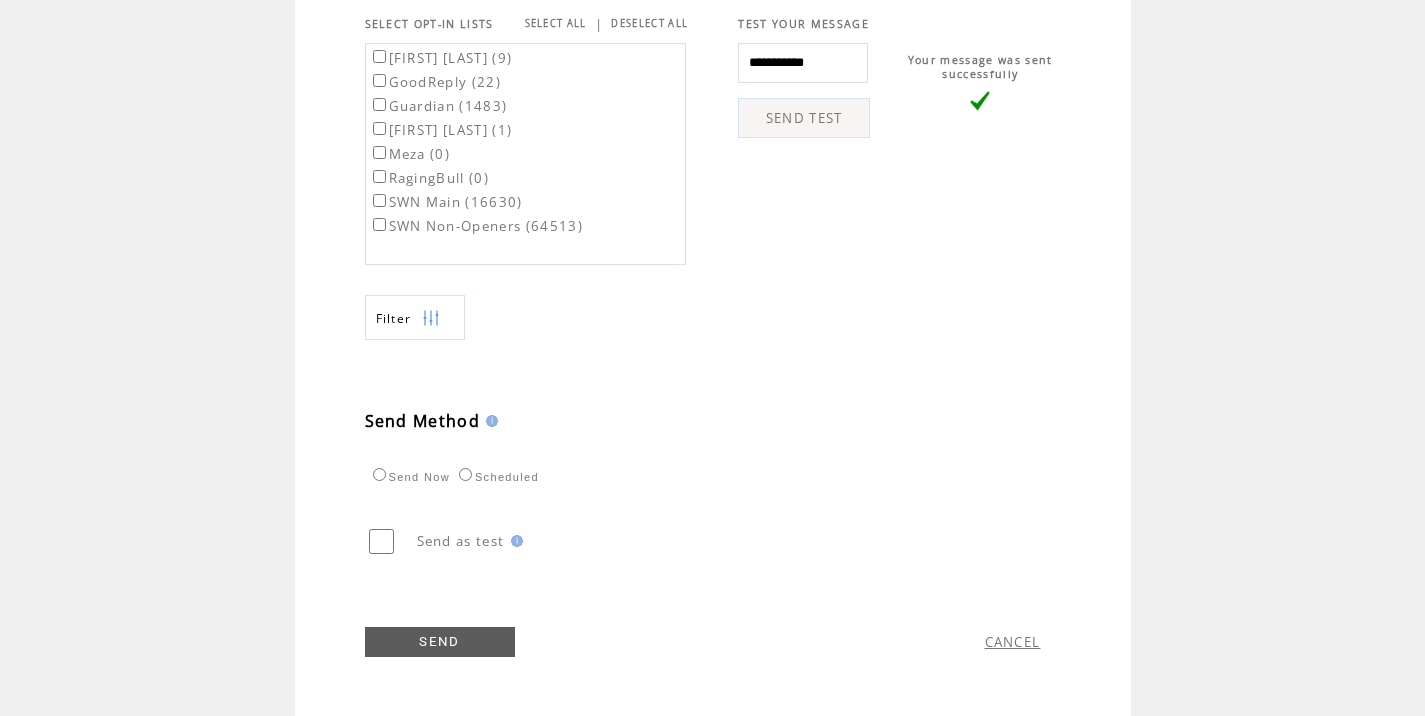 click on "SWN Main (16630)" at bounding box center [446, 202] 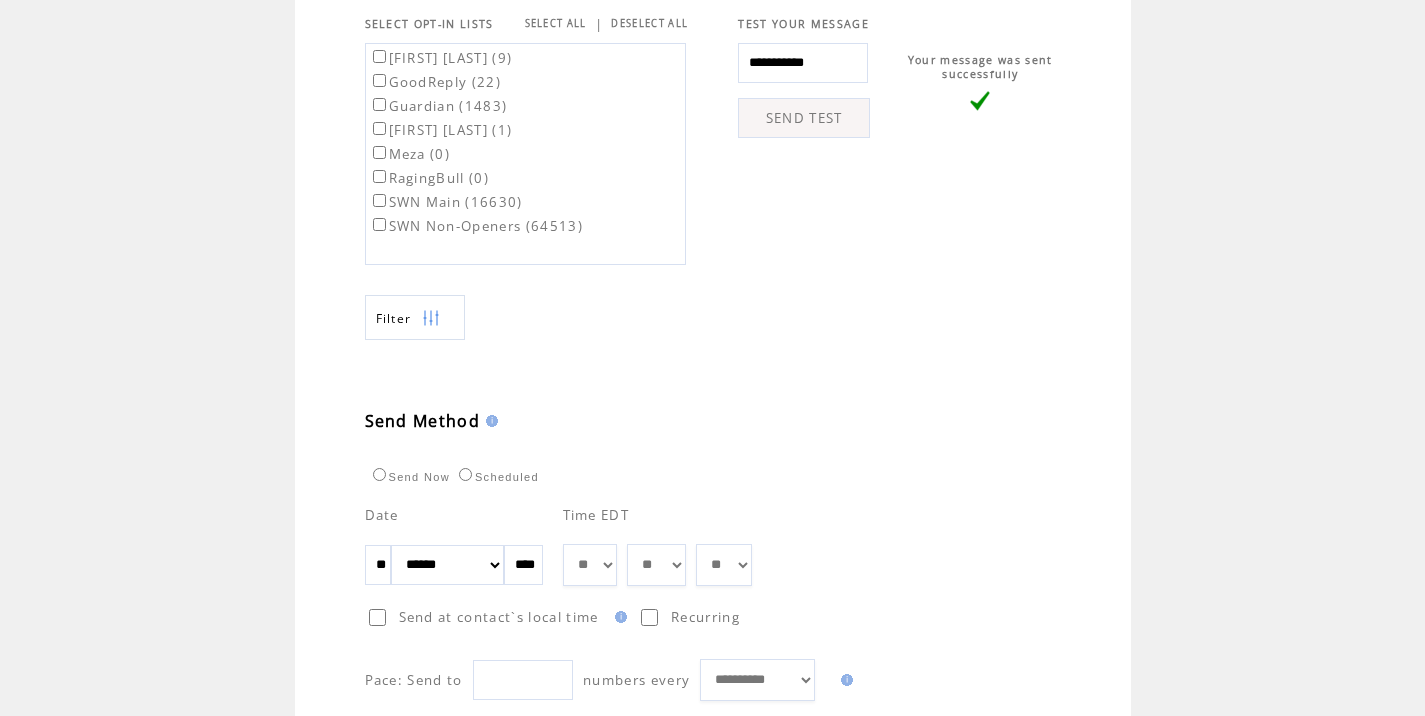 click on "** 	 ** 	 ** 	 ** 	 ** 	 ** 	 ** 	 ** 	 ** 	 ** 	 ** 	 ** 	 **" at bounding box center [590, 565] 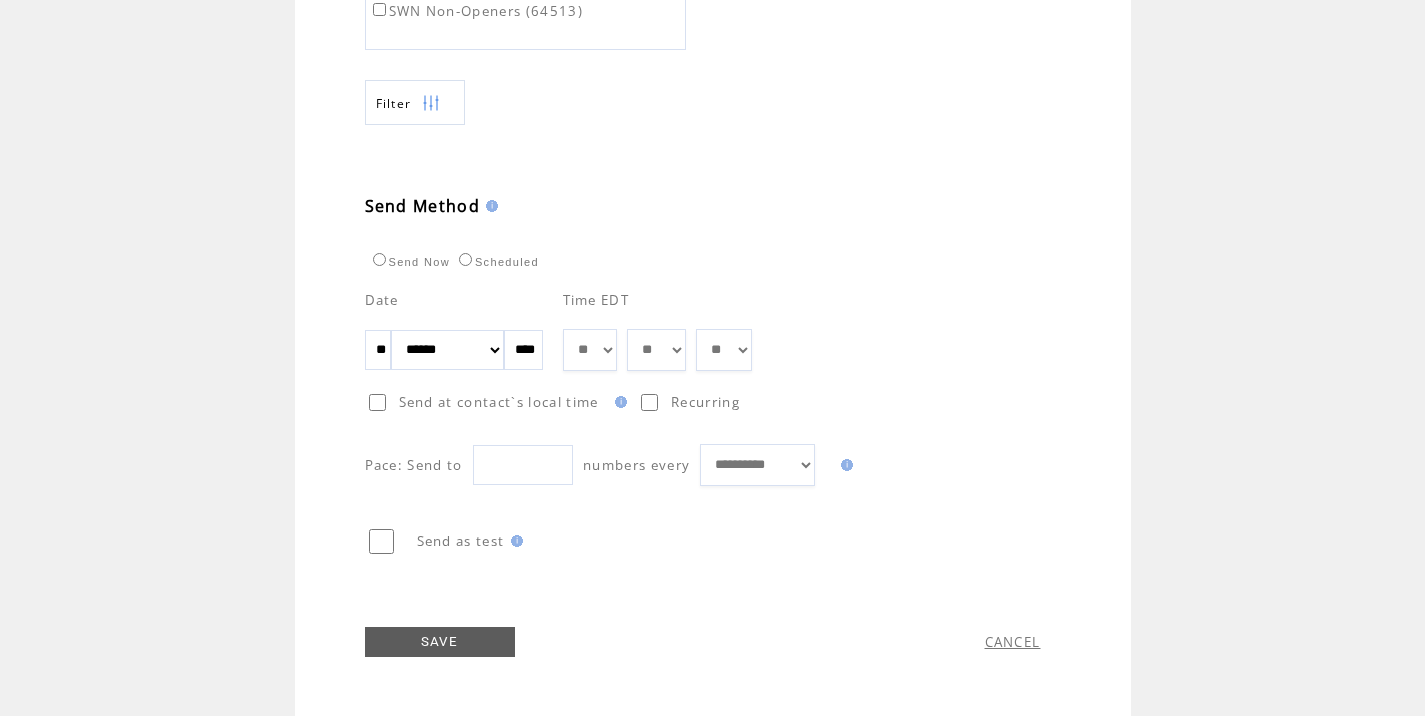 click on "SAVE" at bounding box center [440, 642] 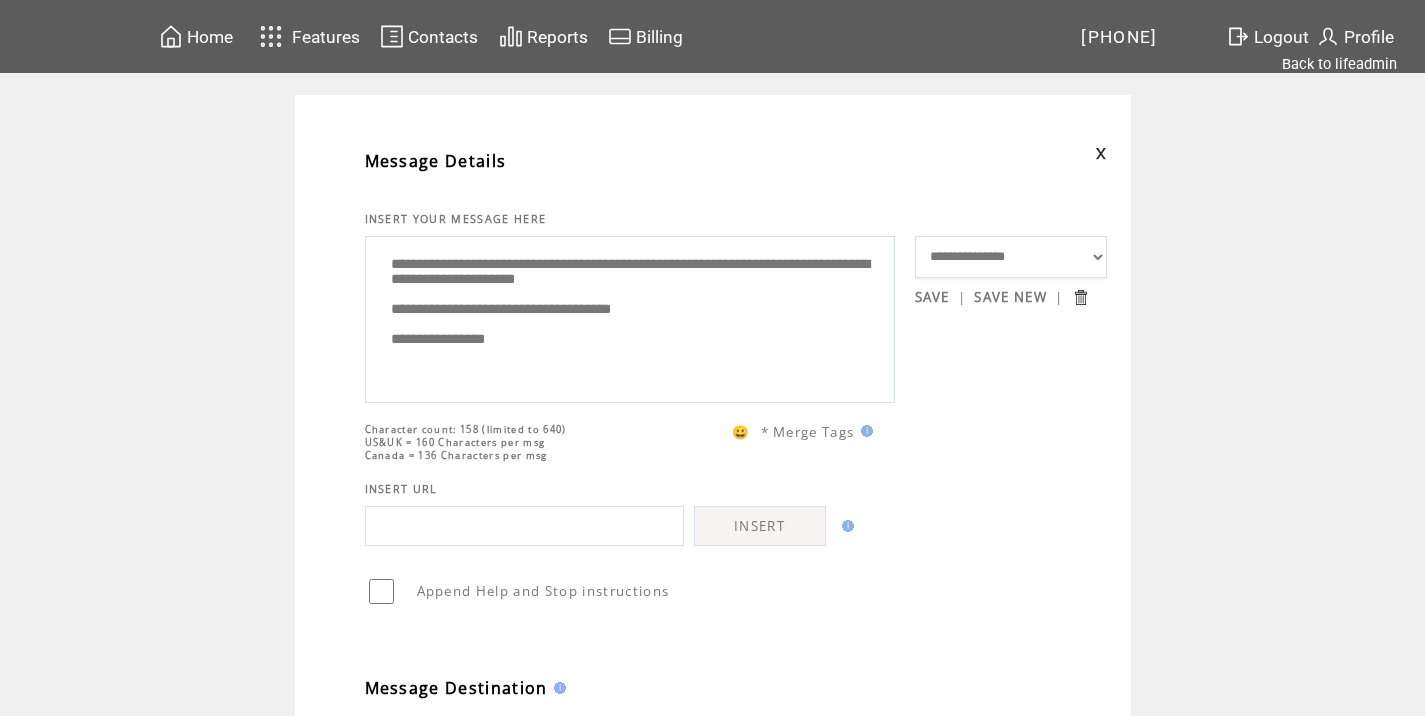 scroll, scrollTop: 1, scrollLeft: 0, axis: vertical 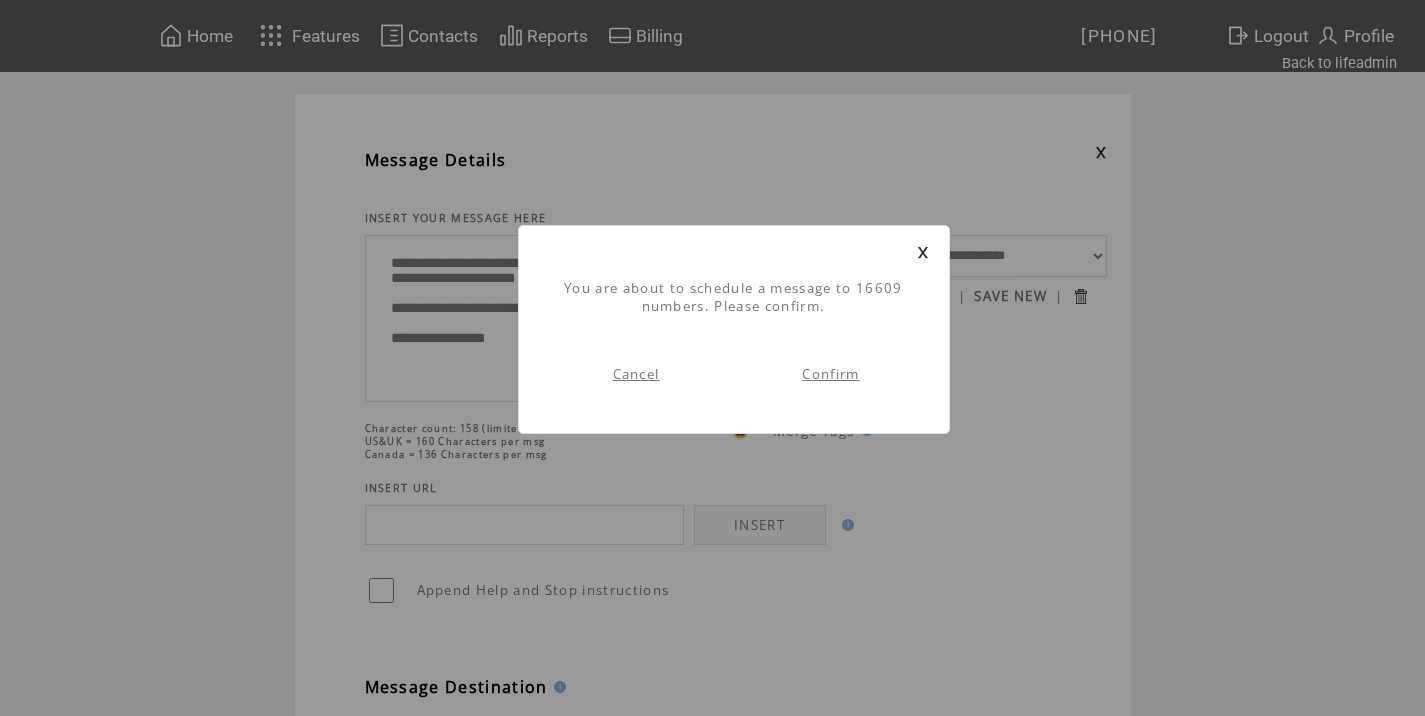 click on "Confirm" at bounding box center (830, 374) 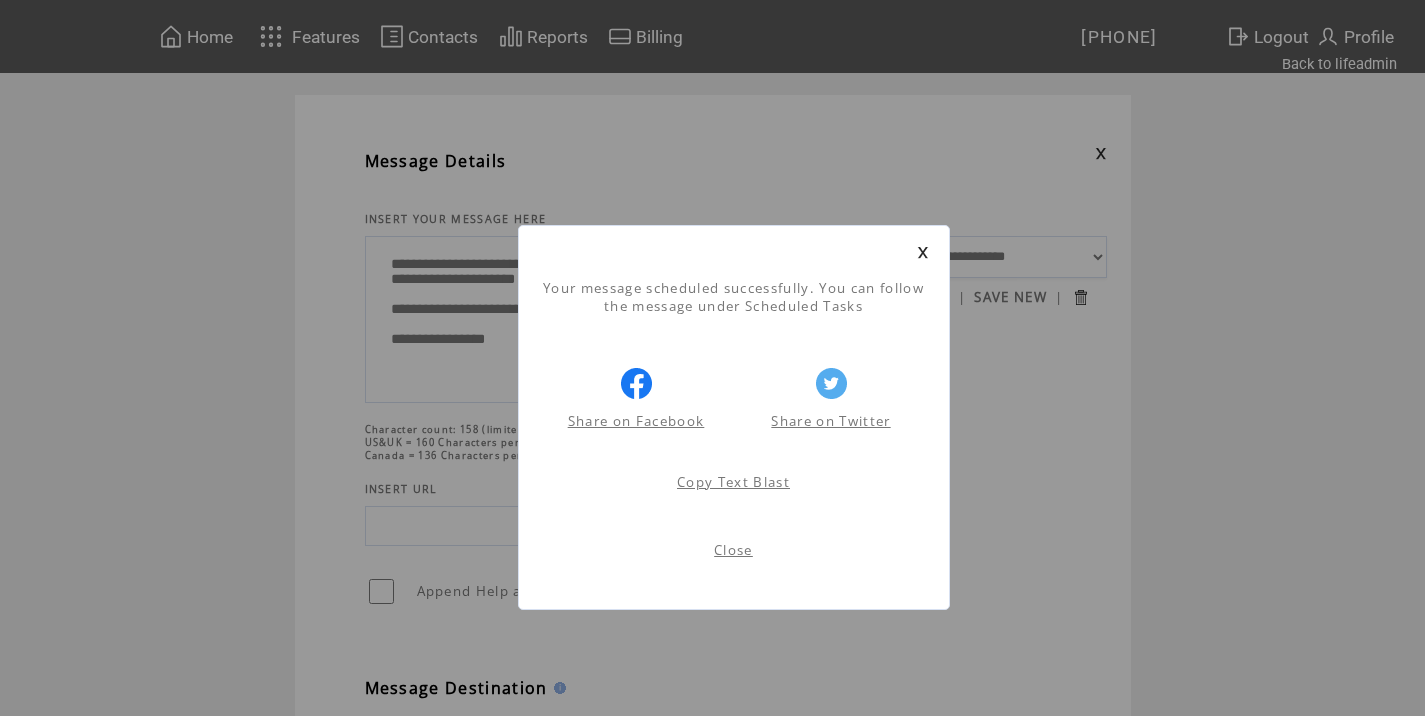 scroll, scrollTop: 1, scrollLeft: 0, axis: vertical 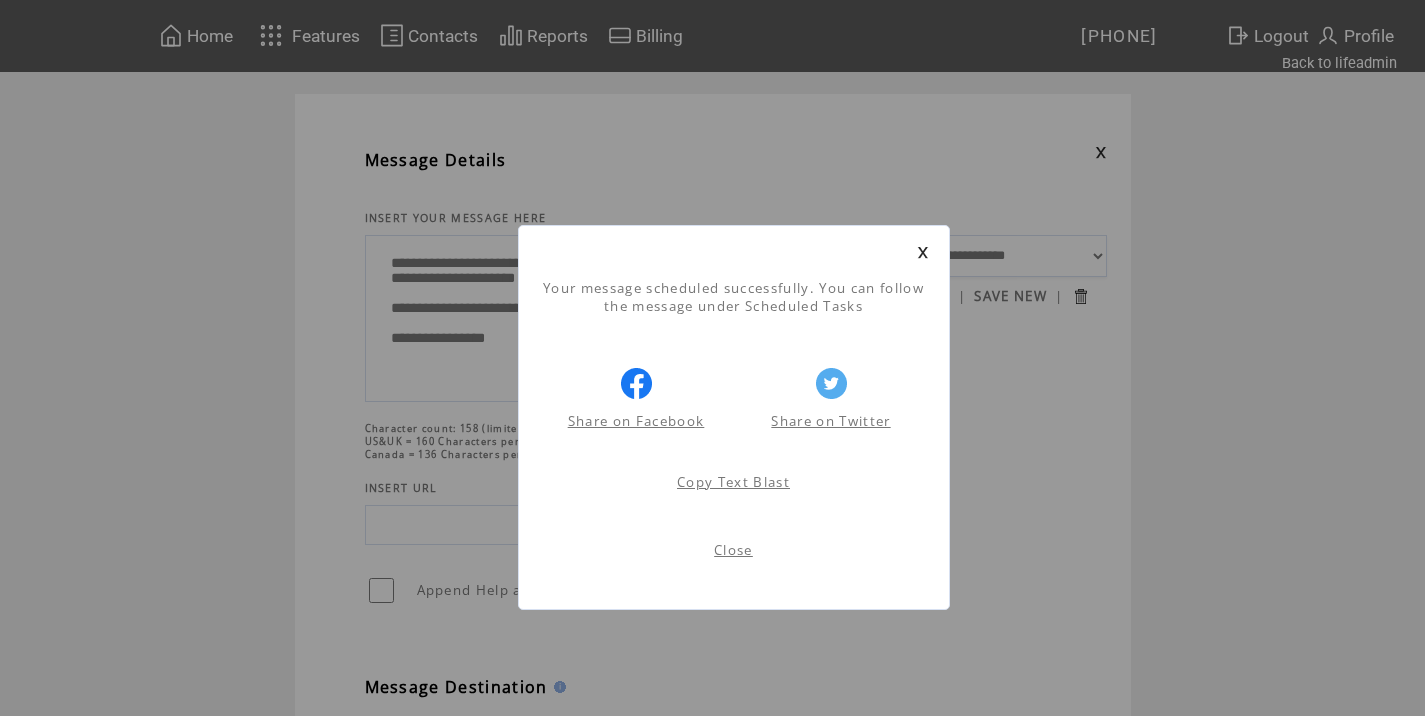 click on "Close" at bounding box center (733, 550) 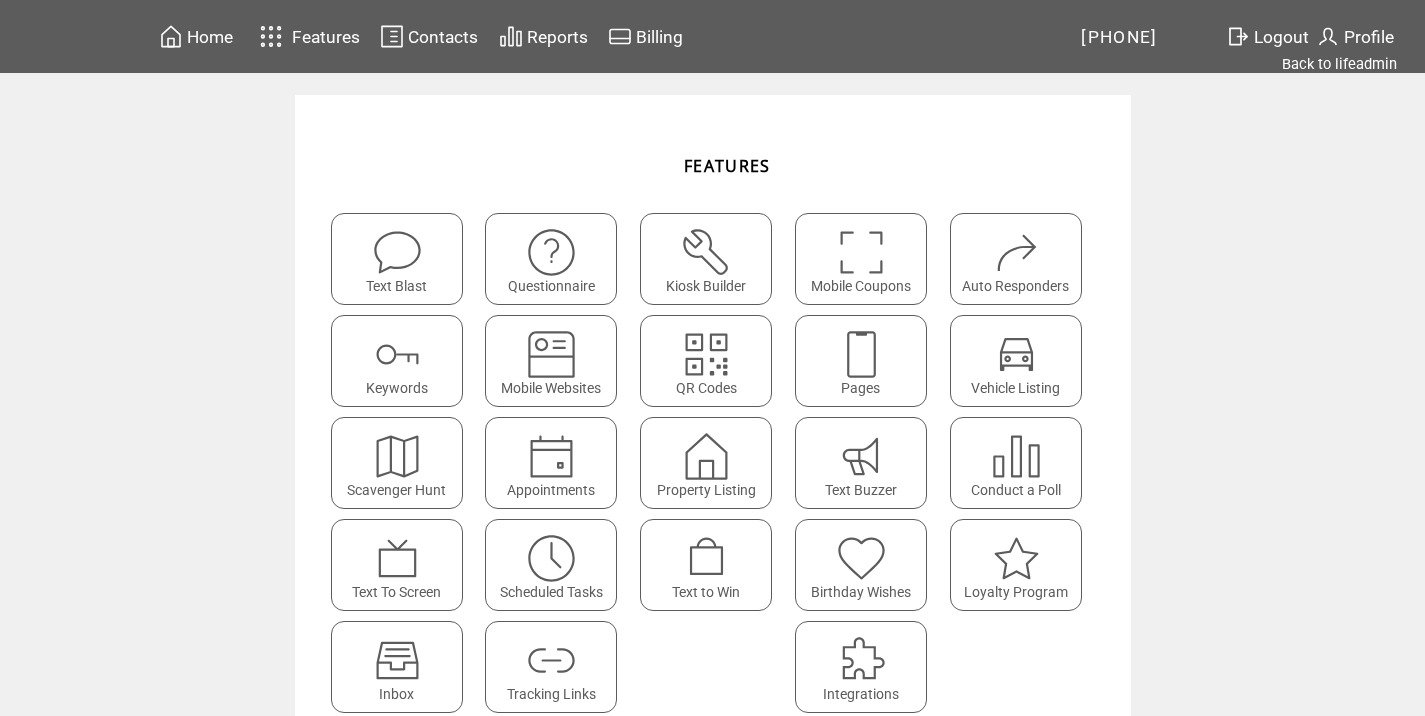 scroll, scrollTop: 0, scrollLeft: 0, axis: both 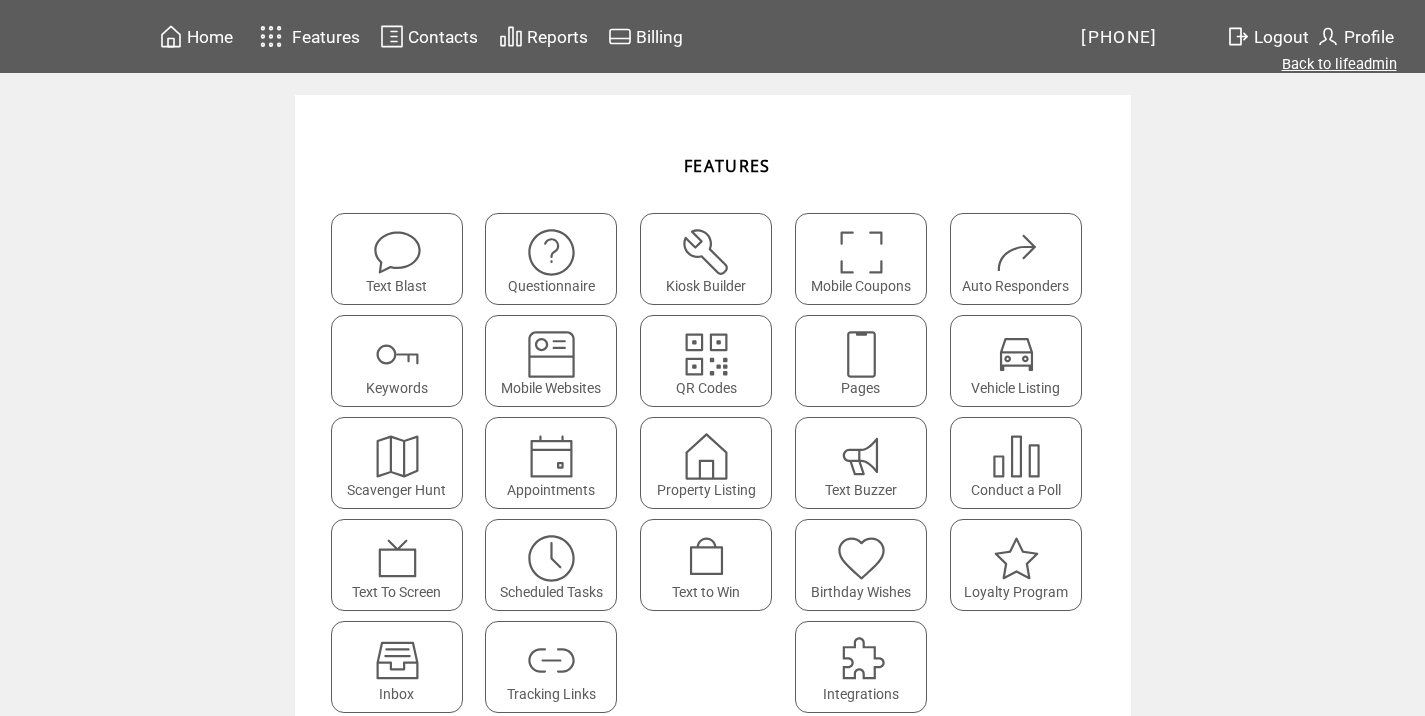 click on "Back to lifeadmin" at bounding box center (1339, 64) 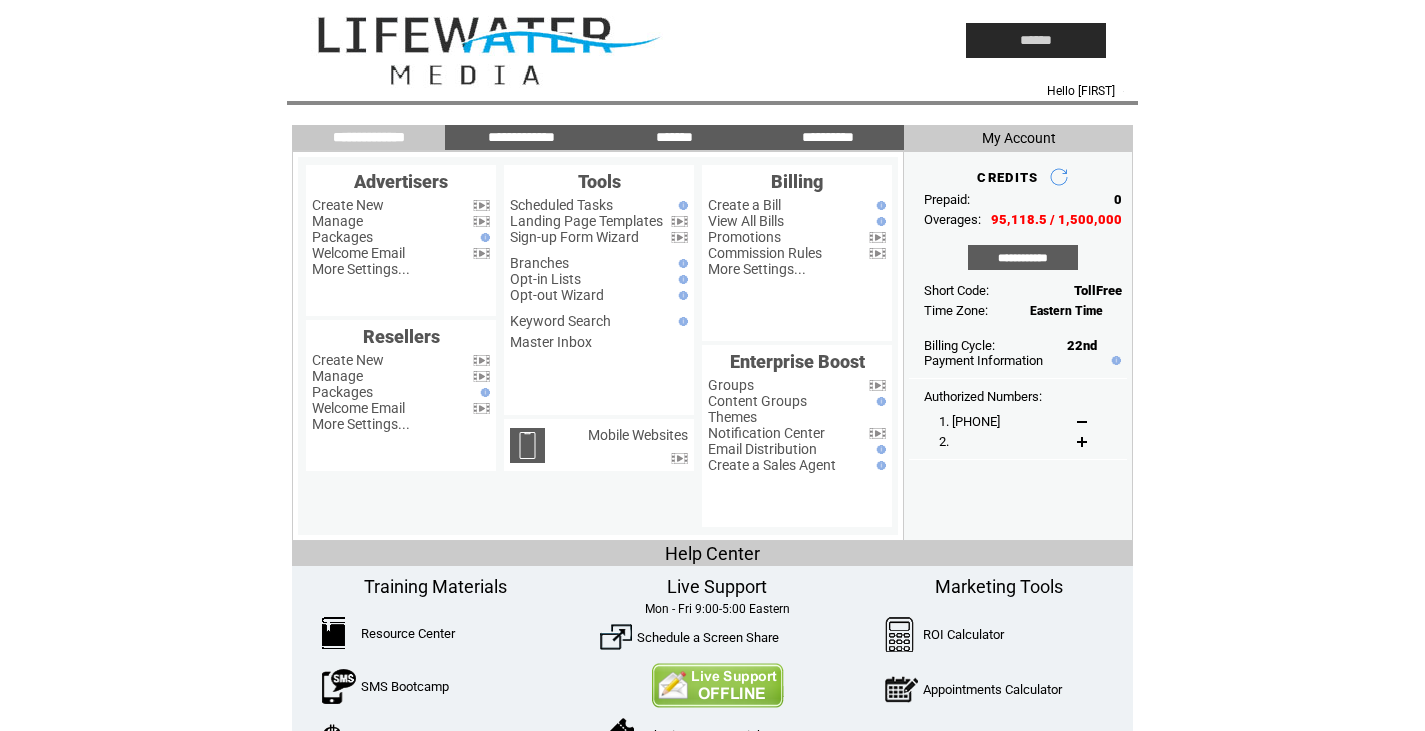 scroll, scrollTop: 0, scrollLeft: 0, axis: both 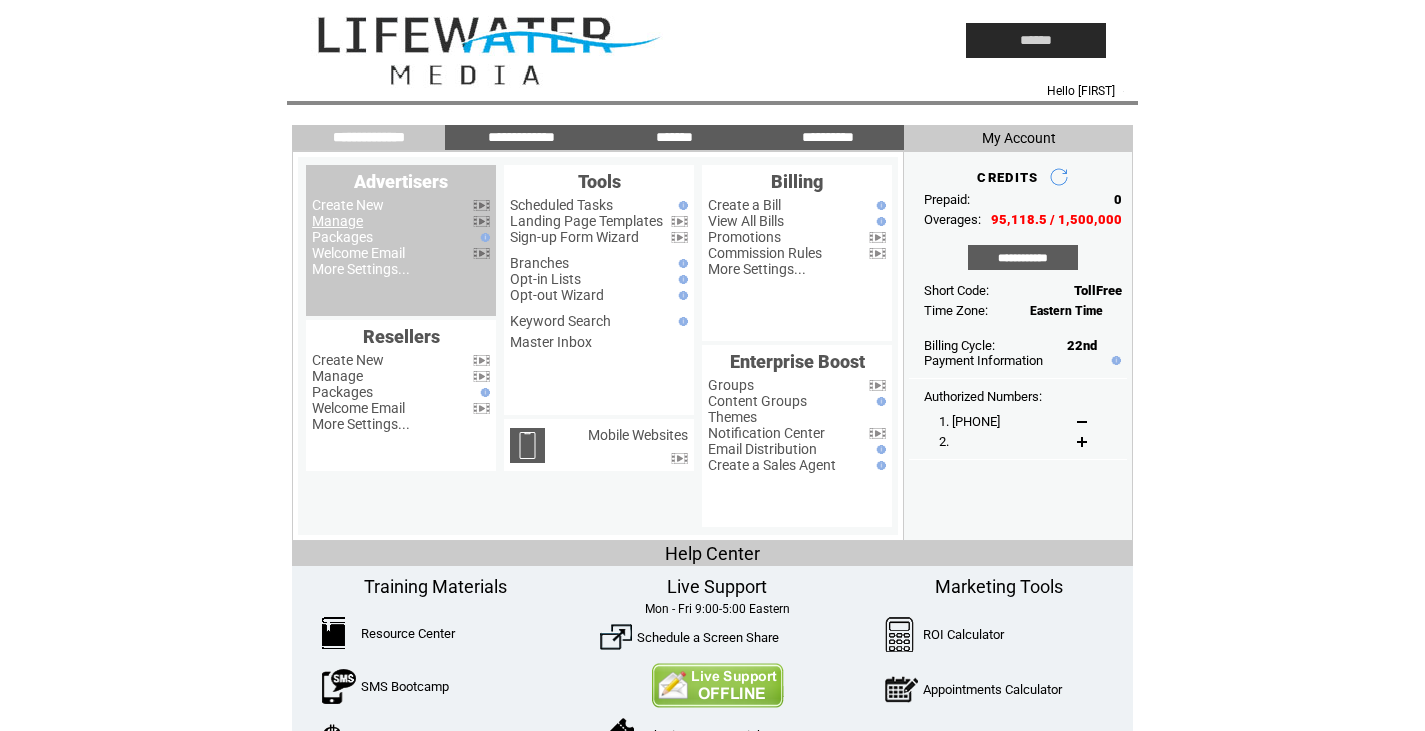 click on "Manage" at bounding box center [337, 221] 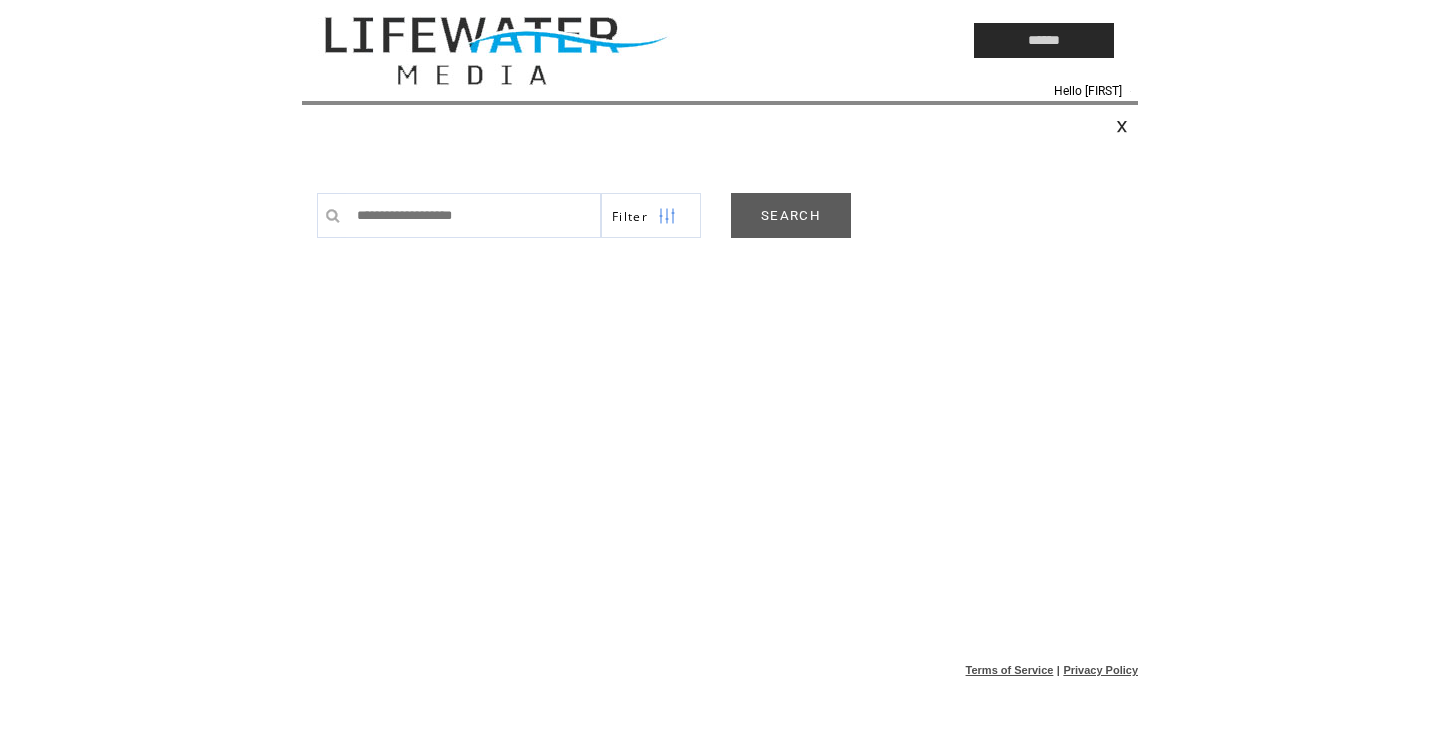 scroll, scrollTop: 0, scrollLeft: 0, axis: both 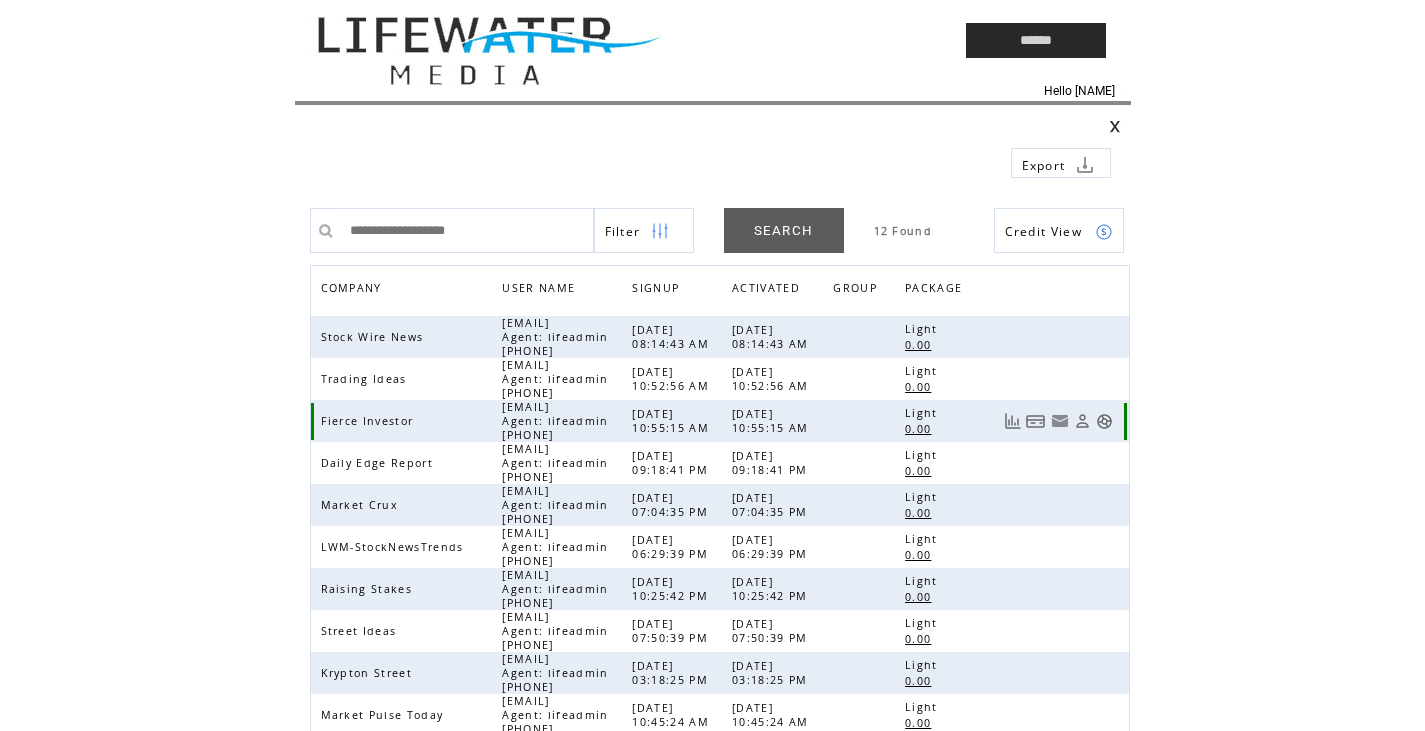 click at bounding box center [1104, 421] 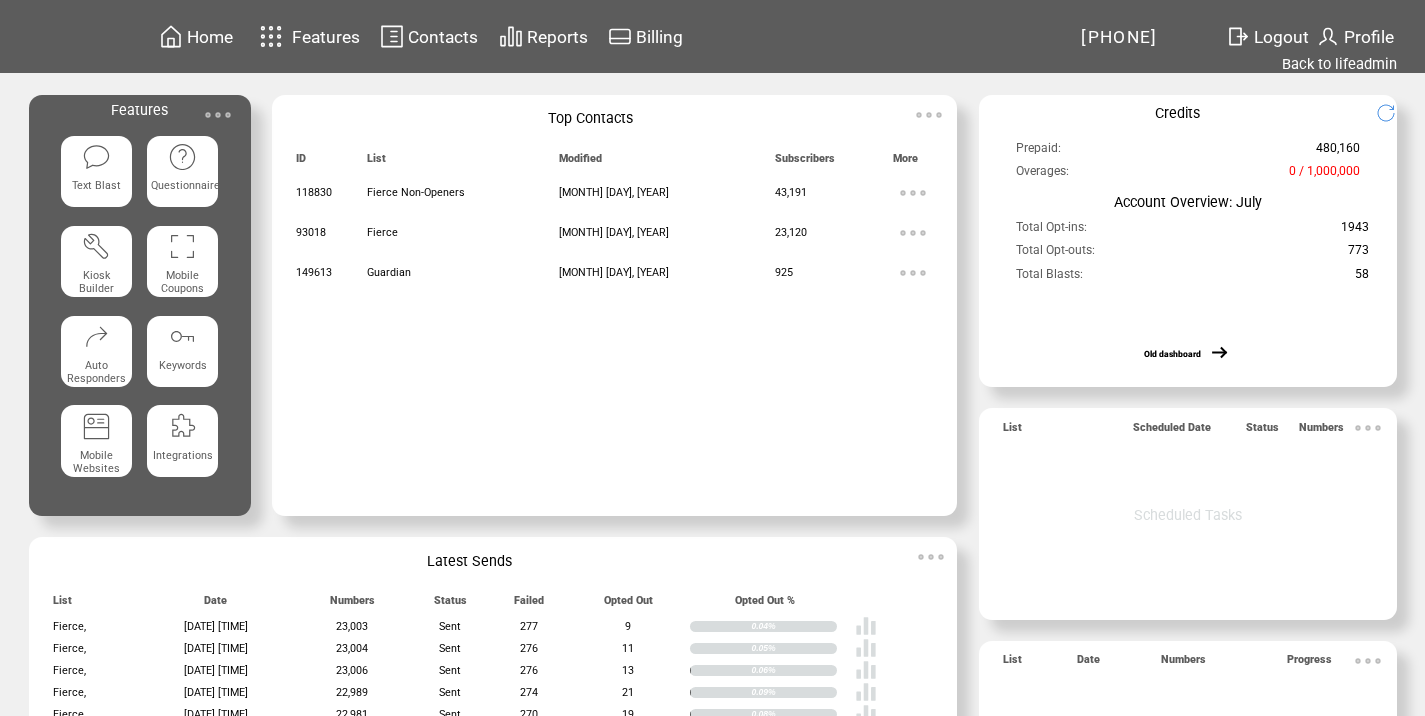 scroll, scrollTop: 0, scrollLeft: 0, axis: both 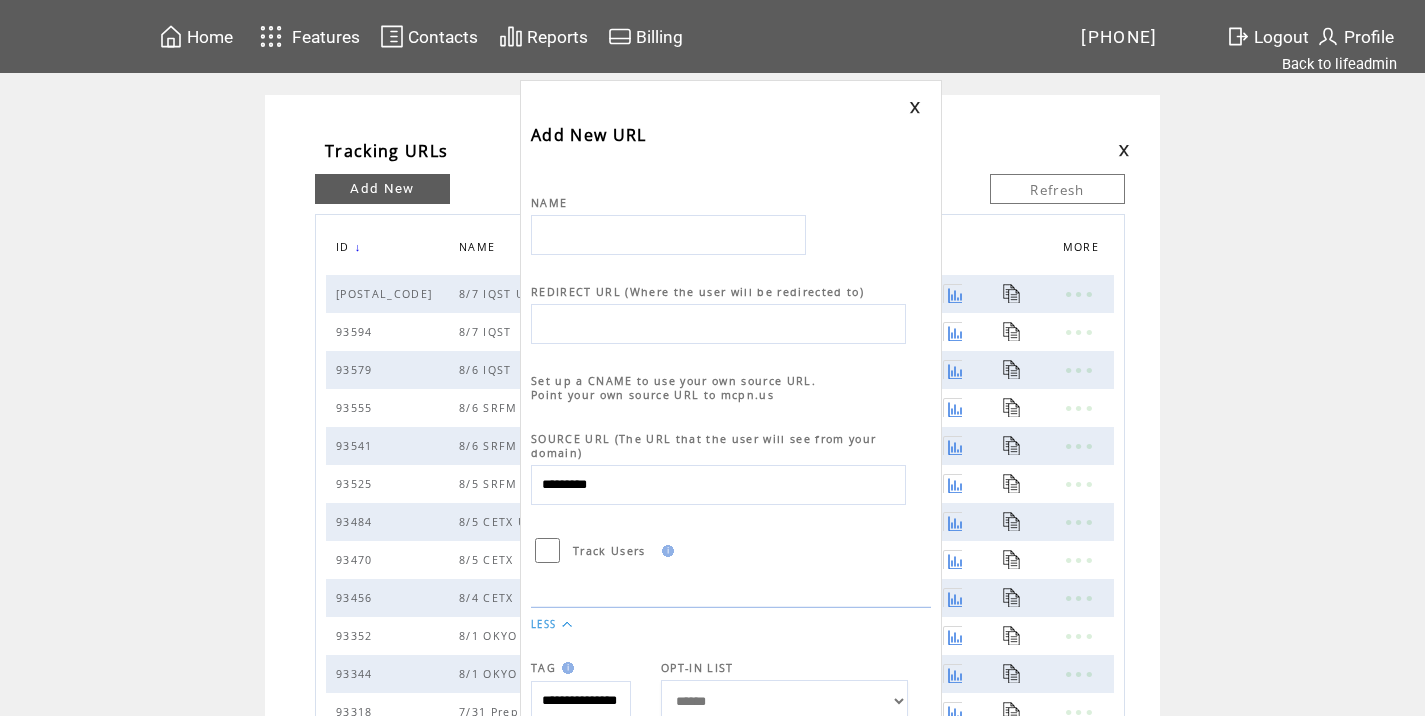 click at bounding box center [668, 235] 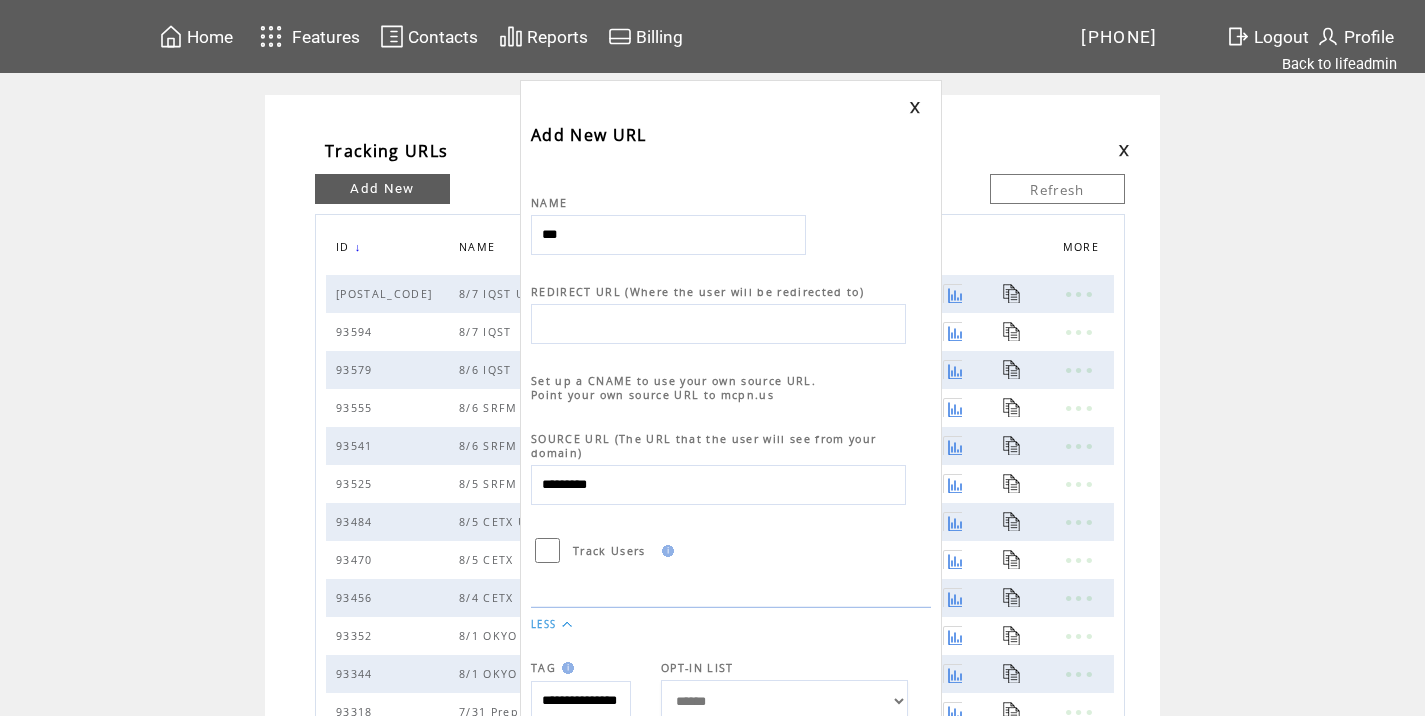 type on "********" 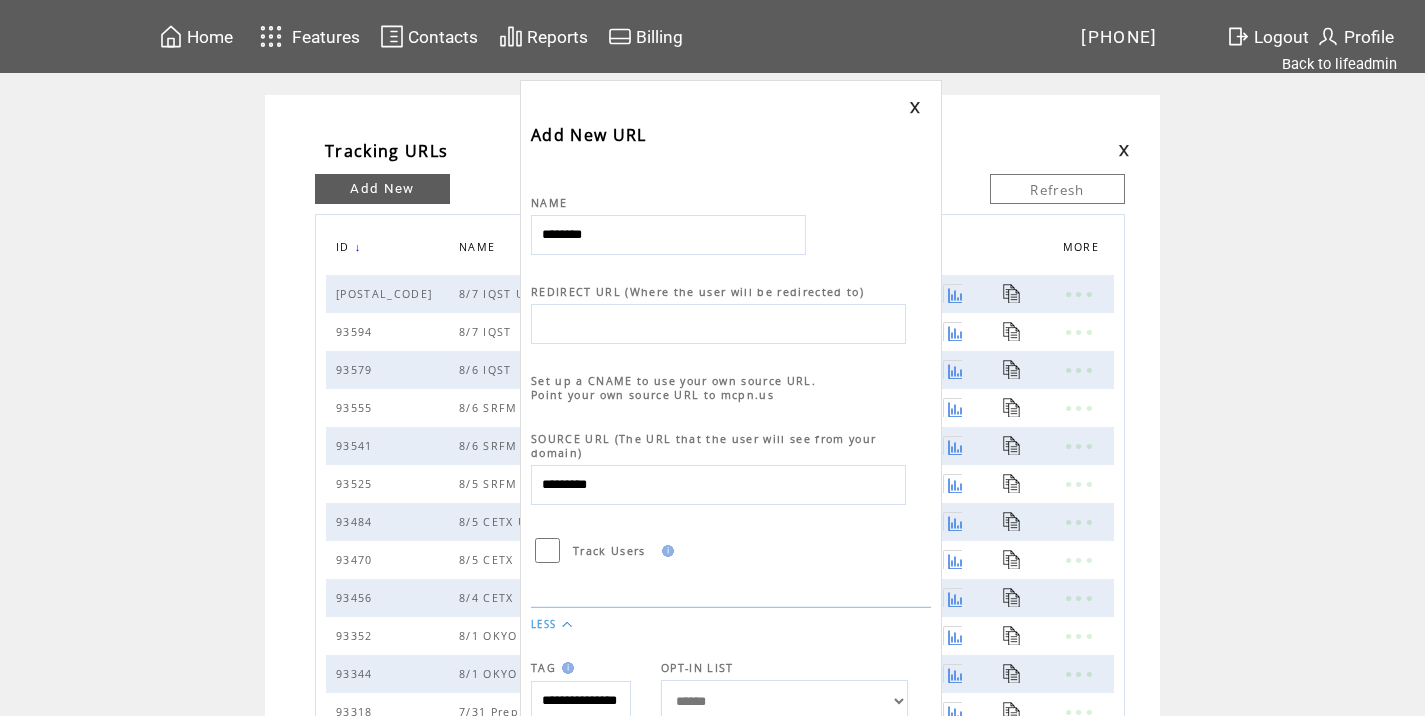 click at bounding box center [718, 324] 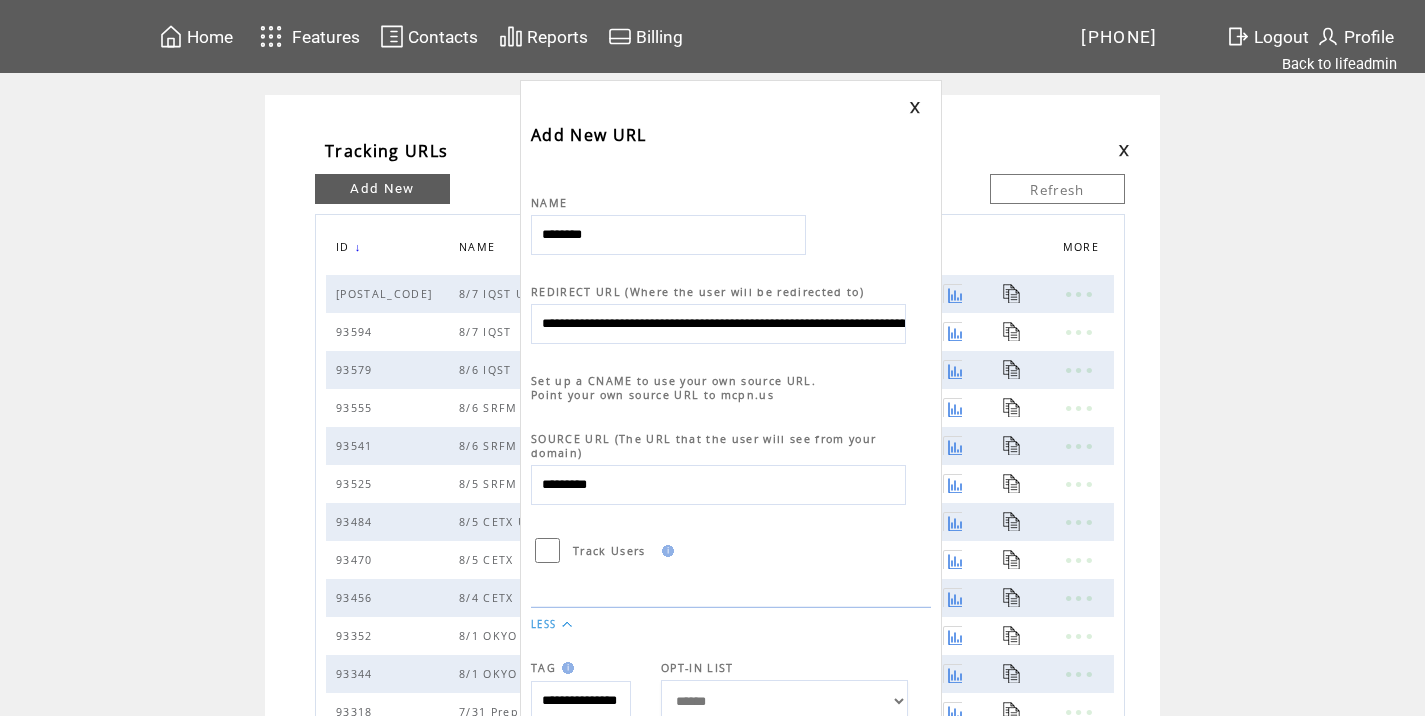 scroll, scrollTop: 0, scrollLeft: 906, axis: horizontal 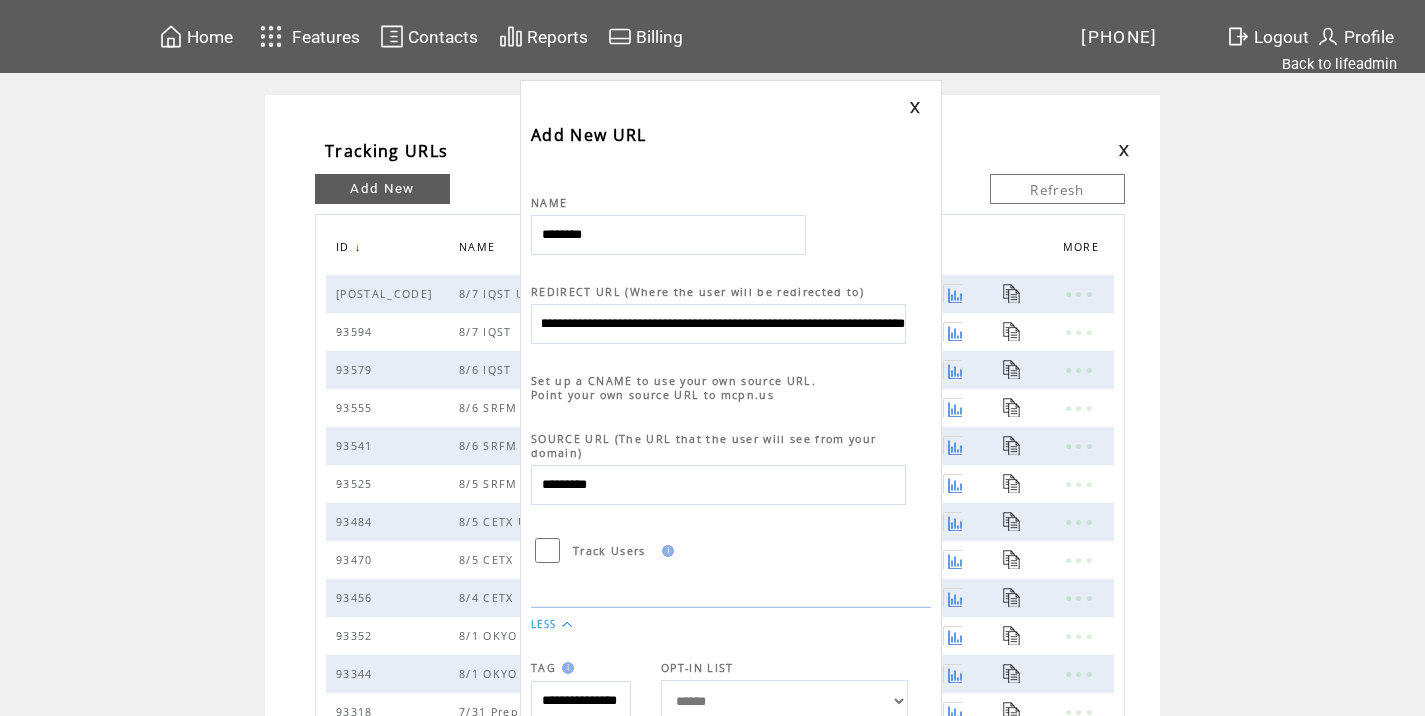 click on "**********" at bounding box center [718, 324] 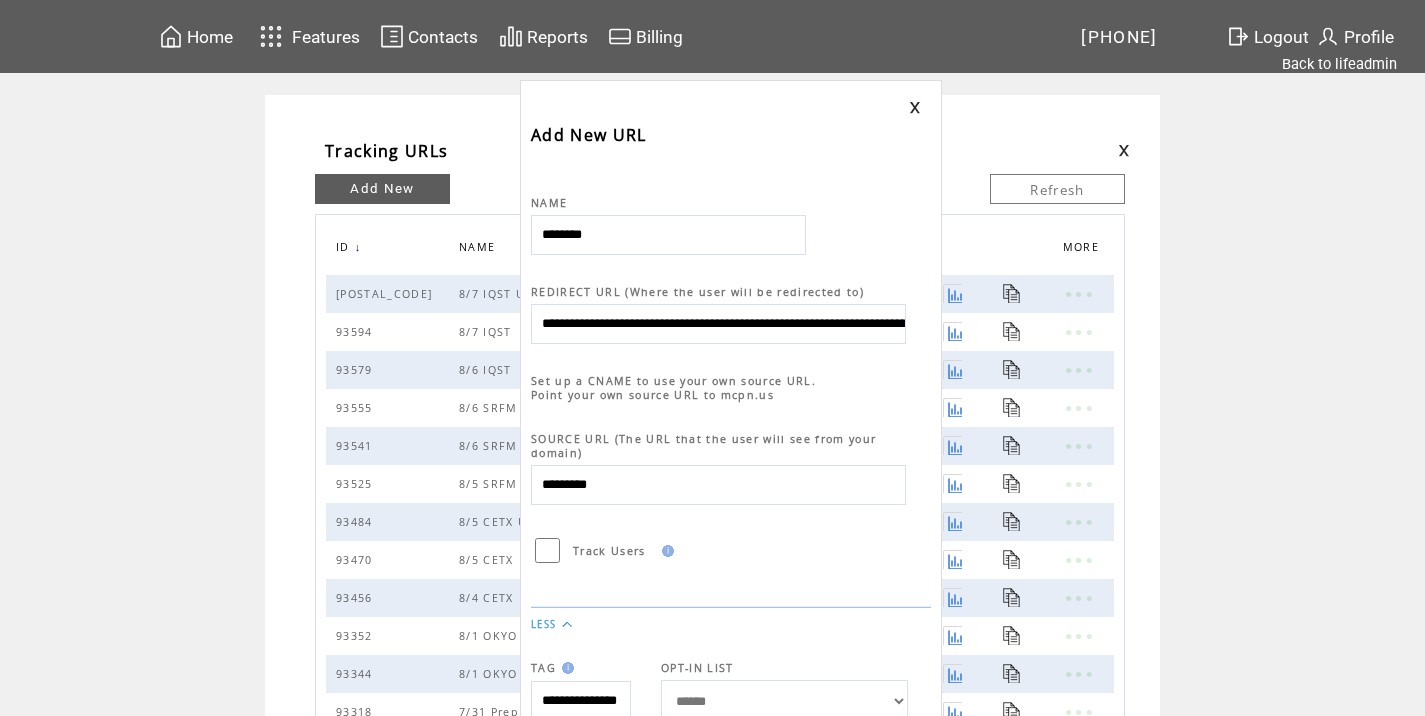 click on "**********" at bounding box center (718, 324) 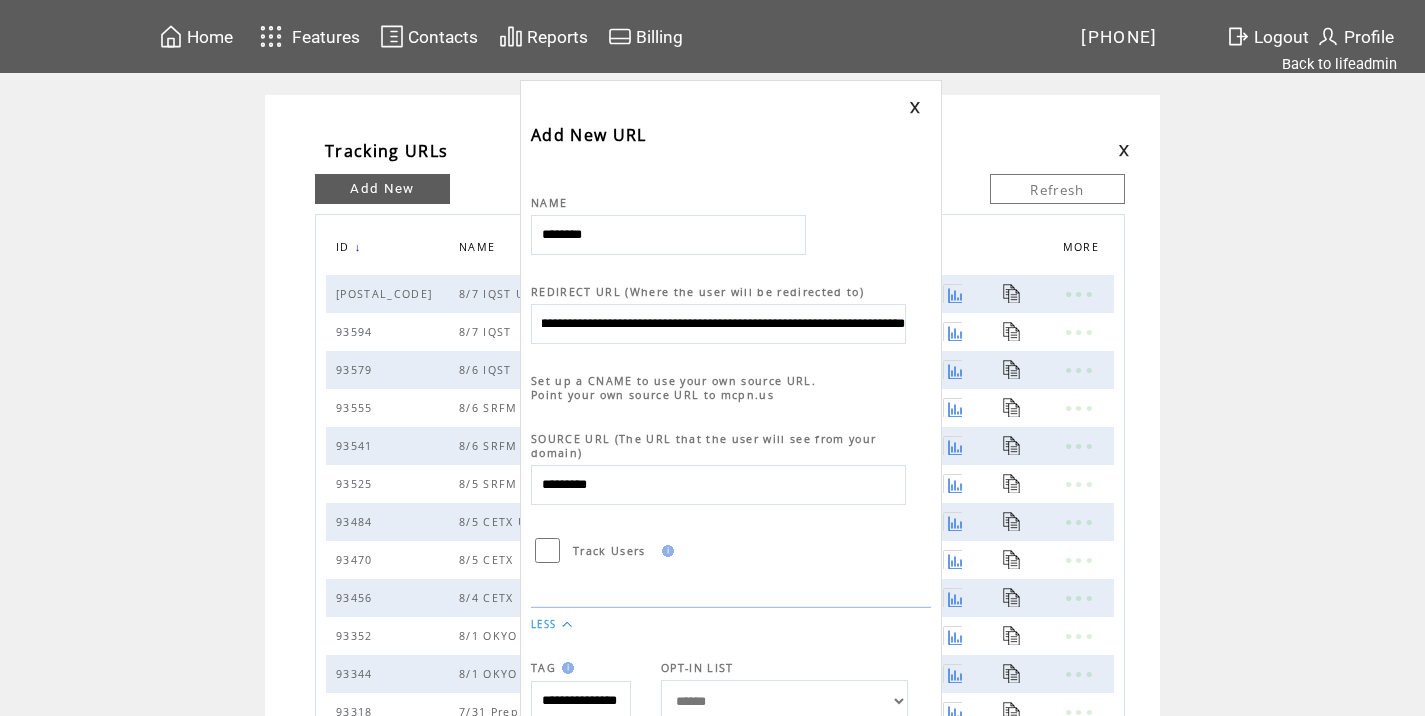 scroll, scrollTop: 438, scrollLeft: 0, axis: vertical 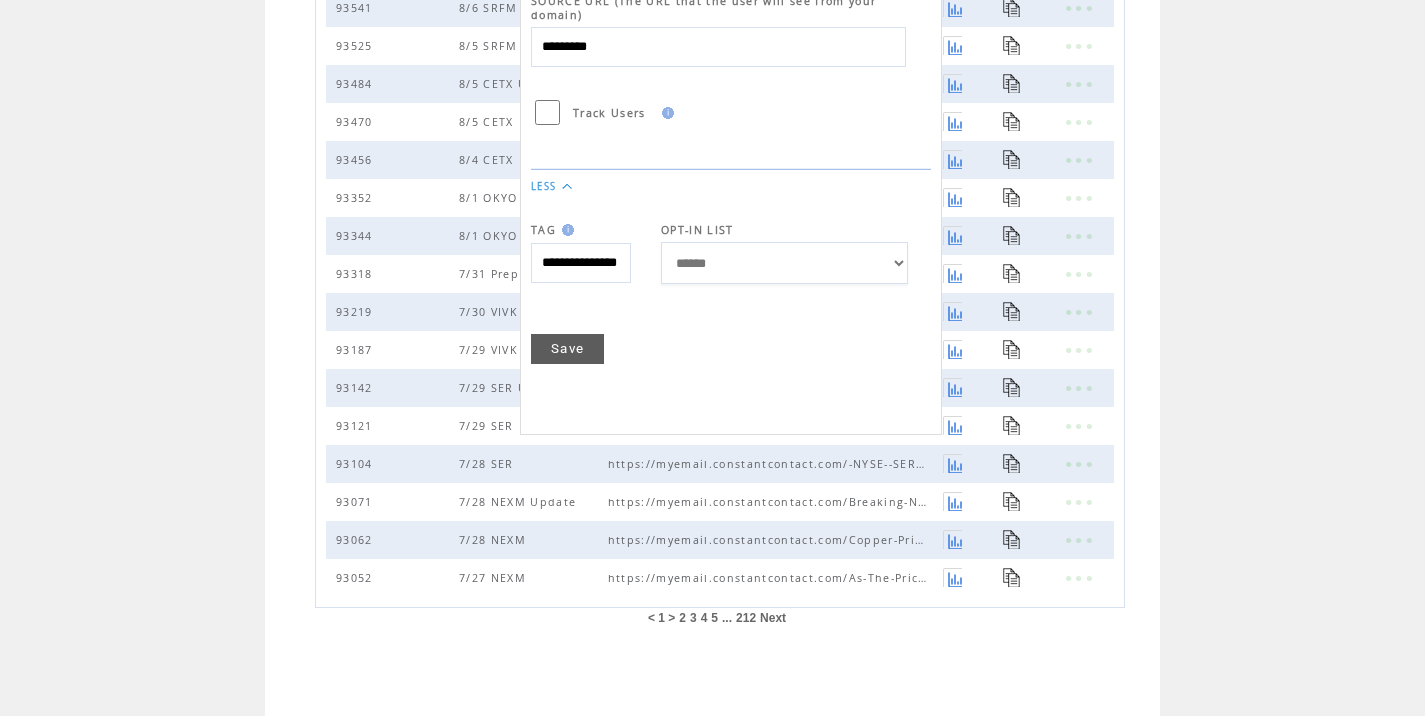 type on "**********" 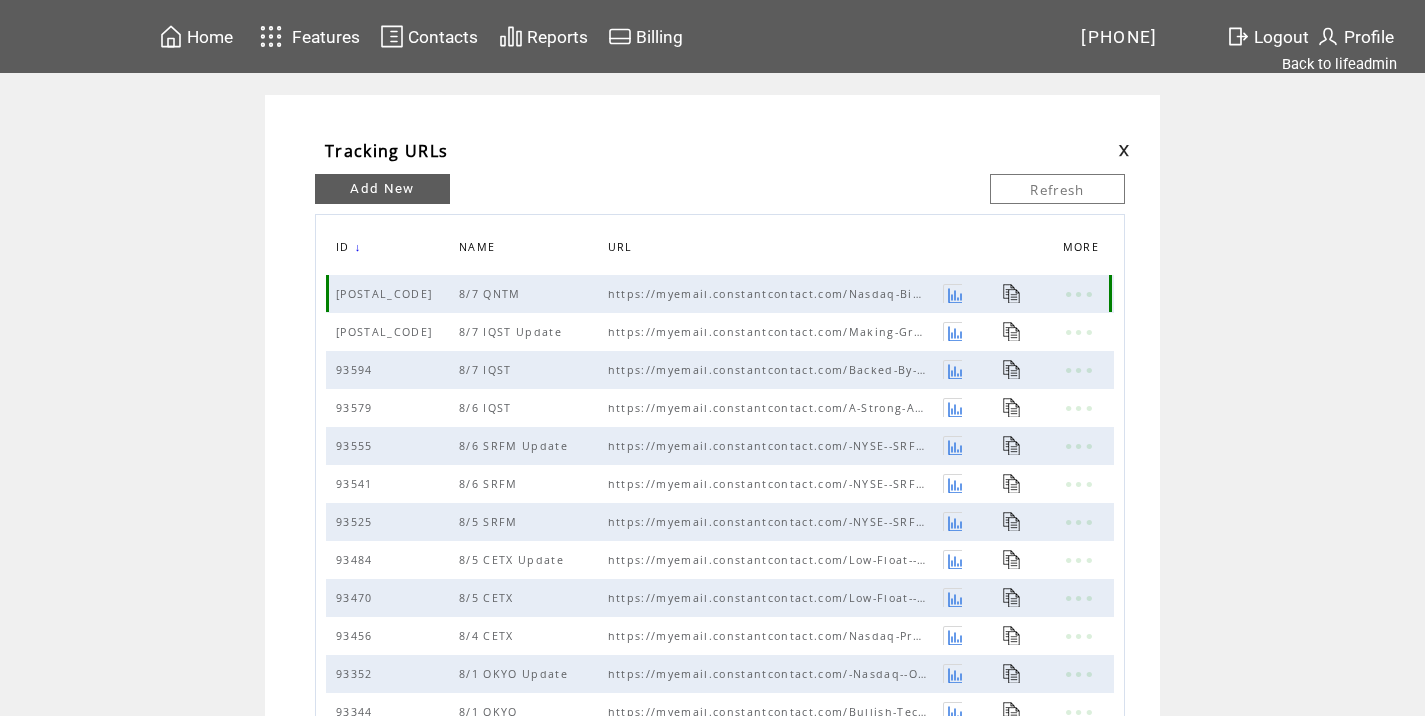 click at bounding box center [1012, 293] 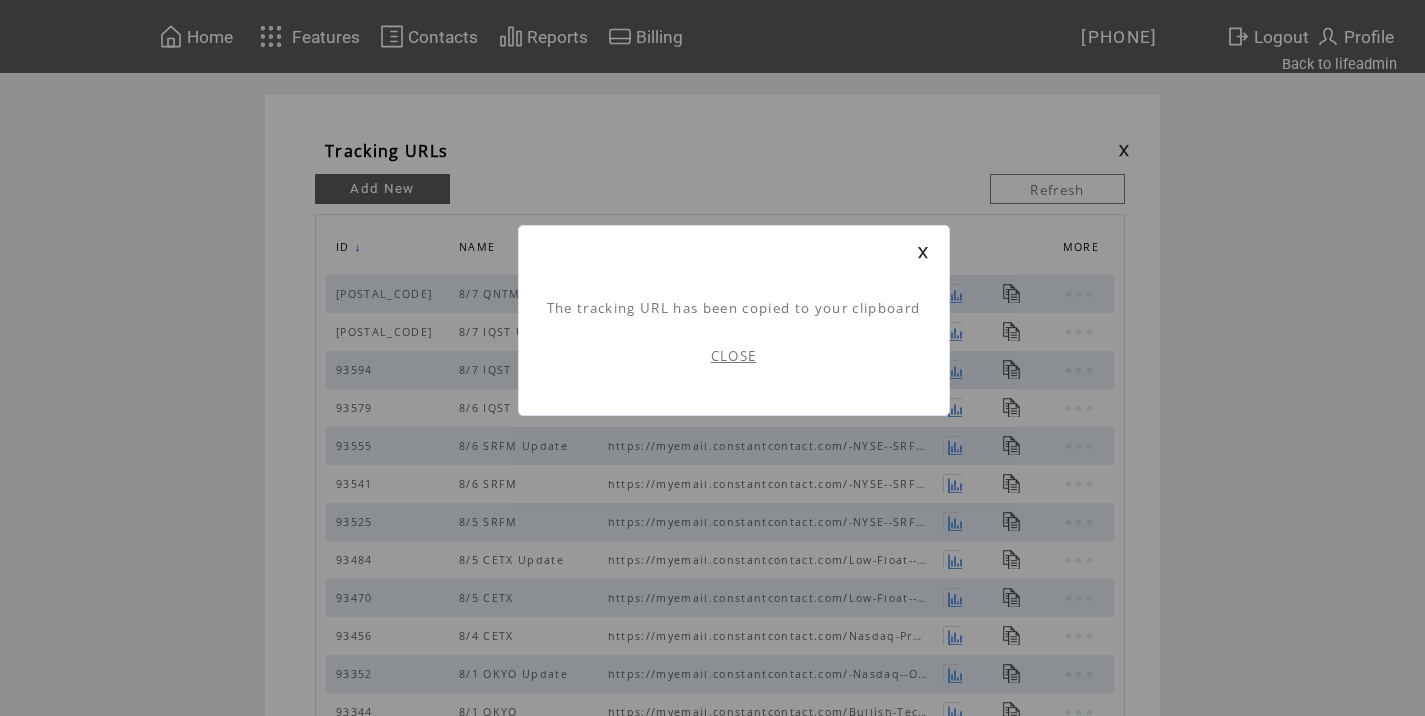 scroll, scrollTop: 1, scrollLeft: 0, axis: vertical 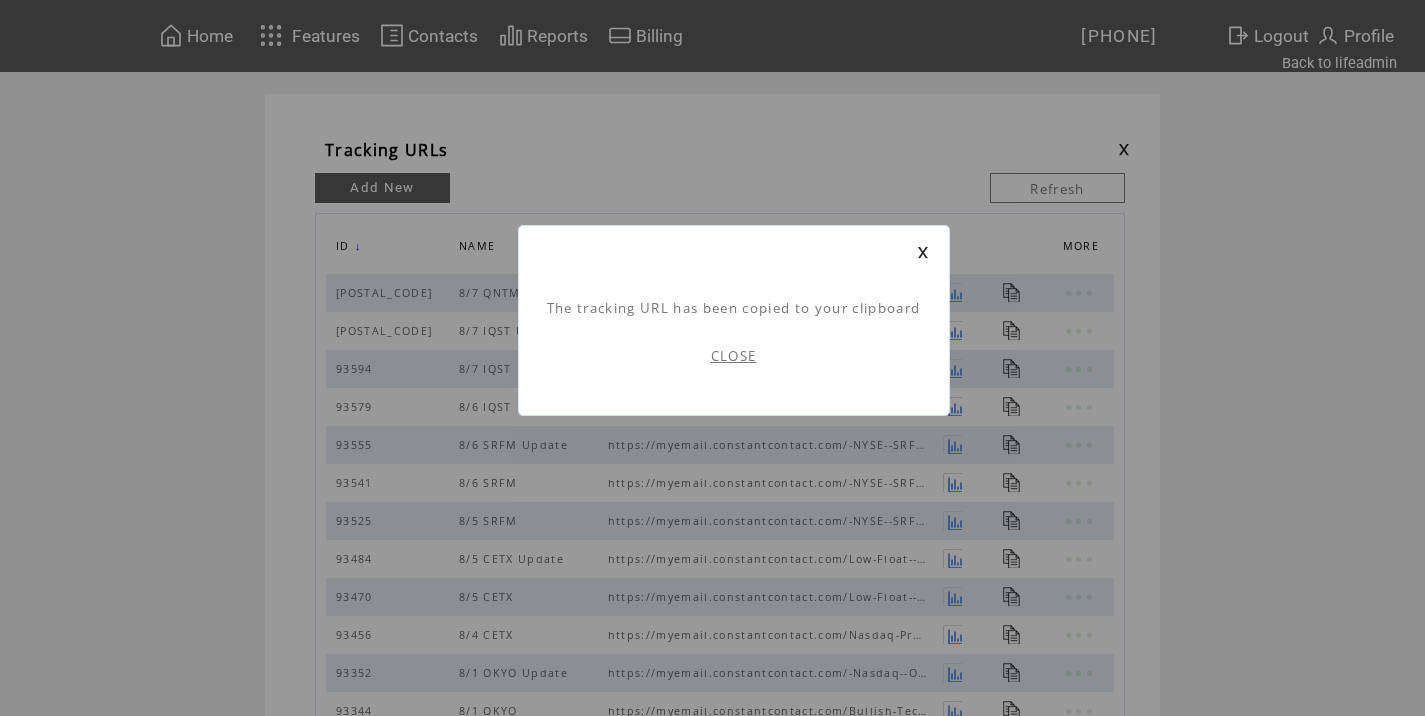 click on "CLOSE" at bounding box center (734, 356) 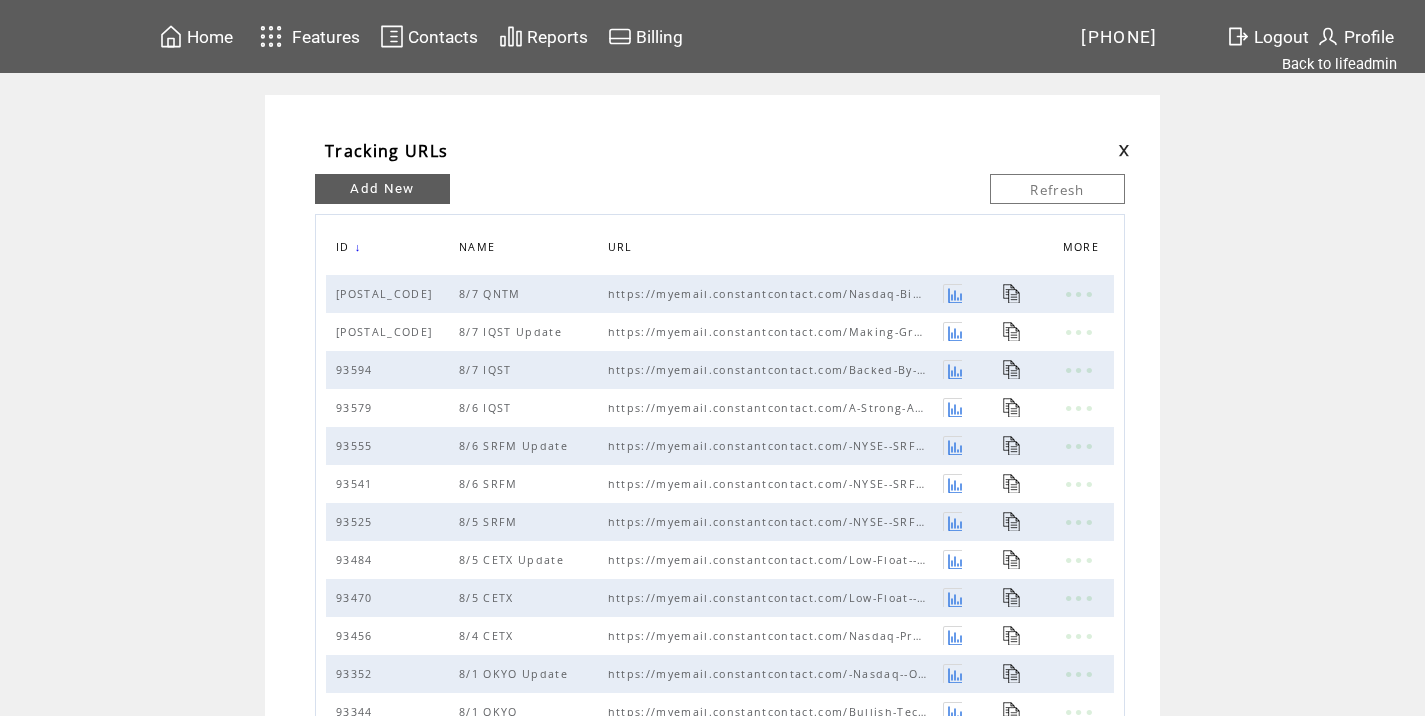 click at bounding box center [1124, 150] 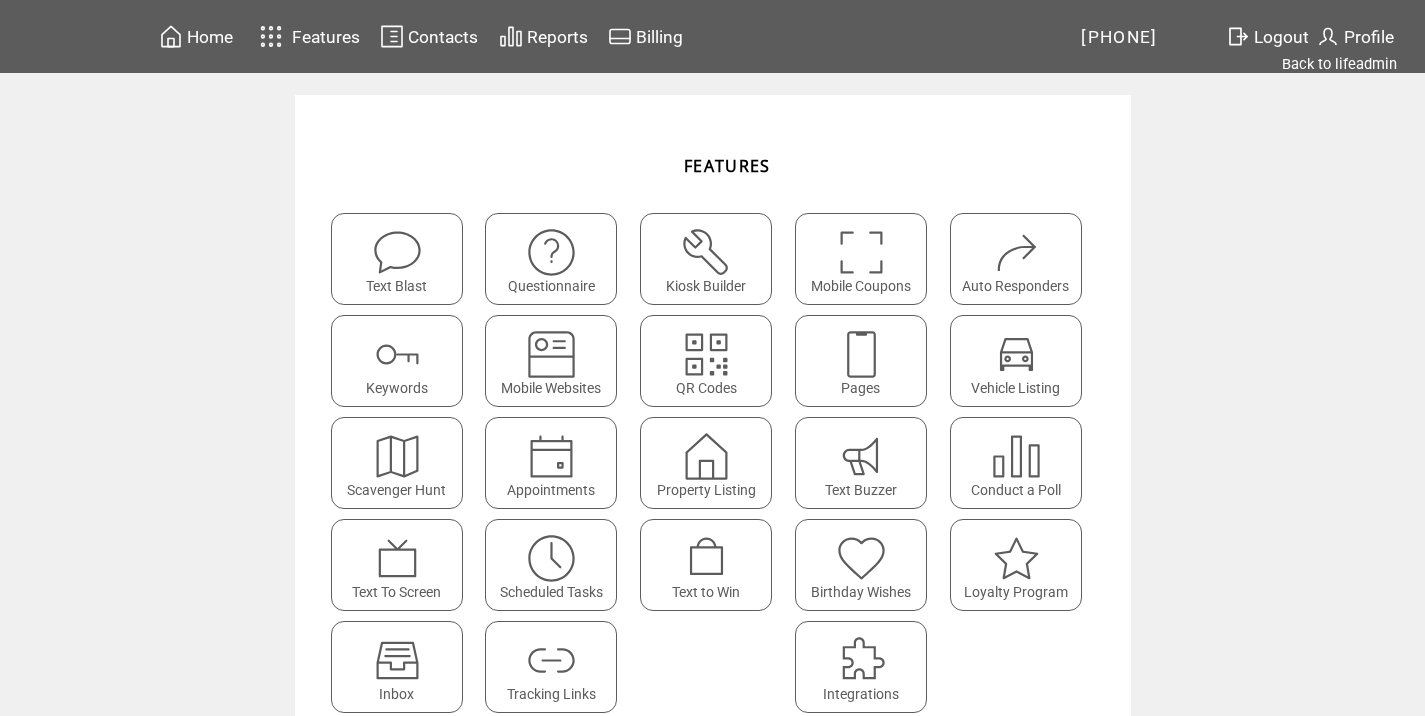 scroll, scrollTop: 0, scrollLeft: 0, axis: both 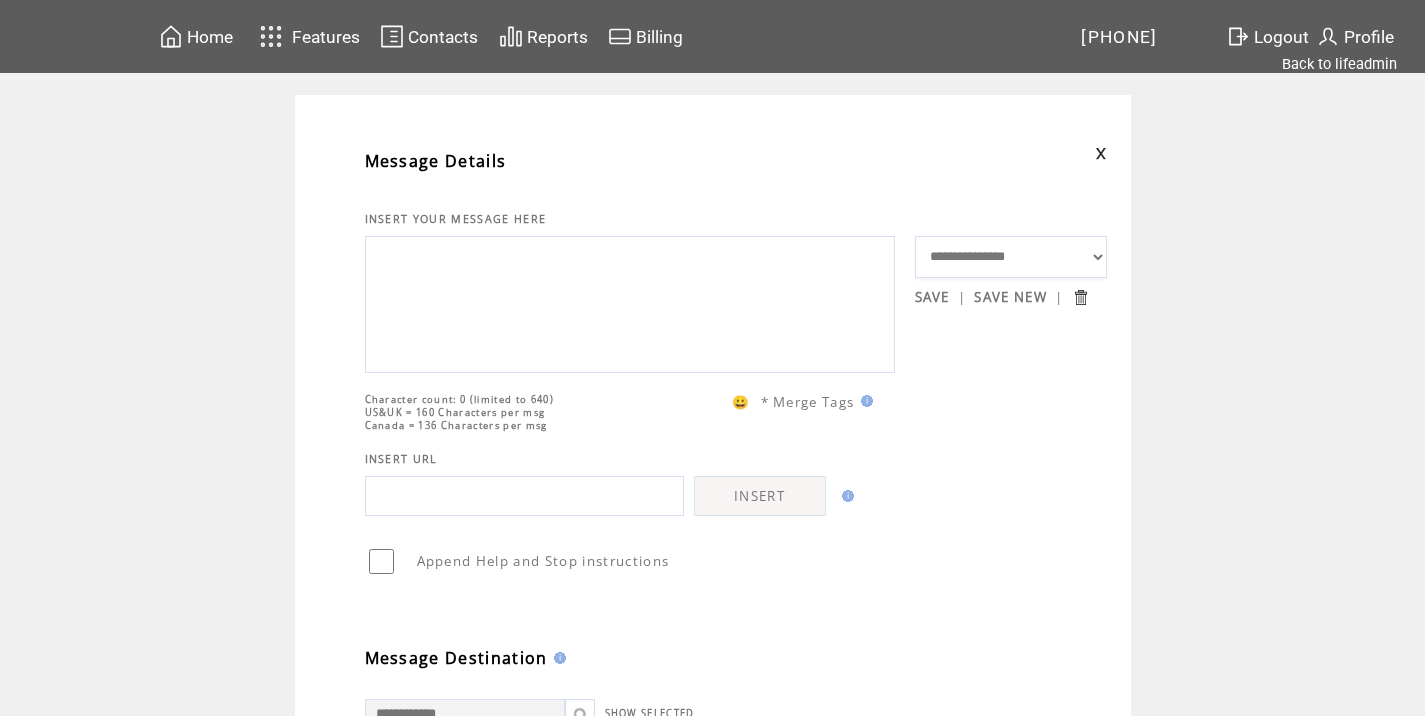 click at bounding box center (630, 302) 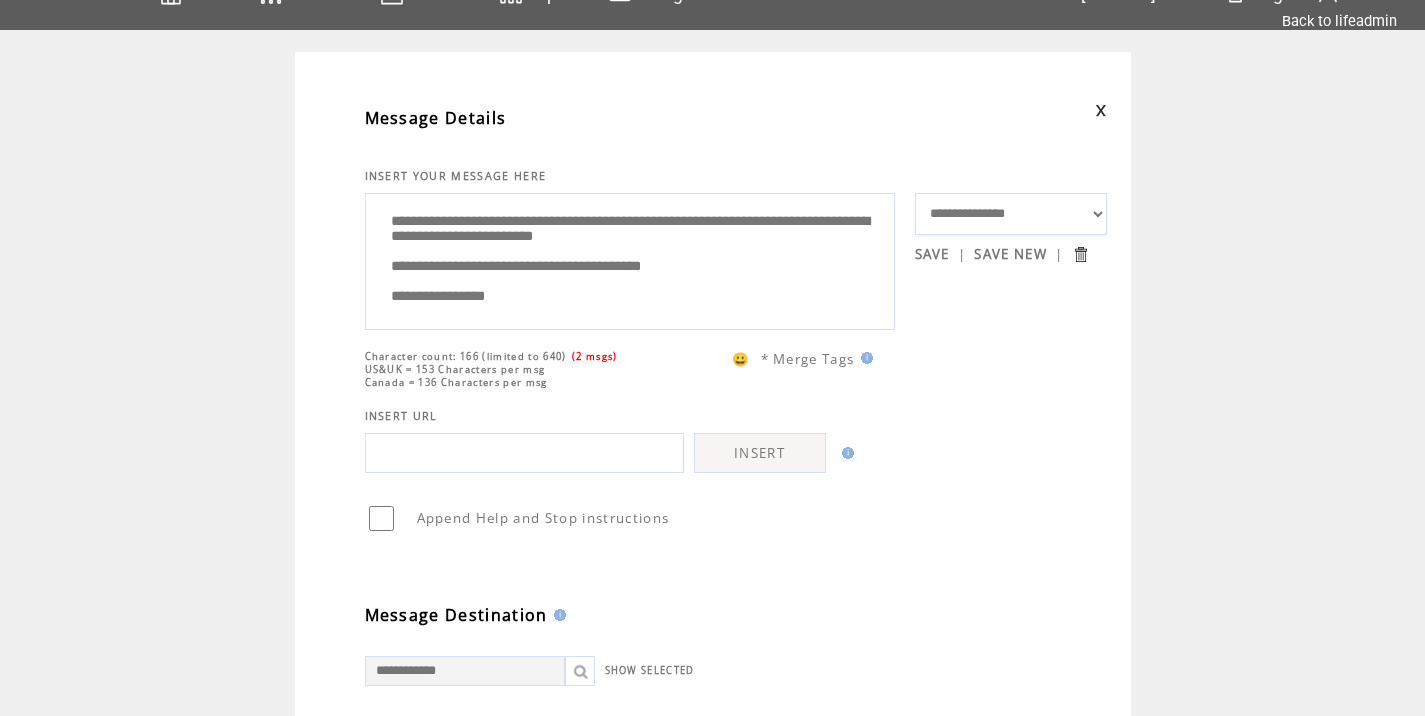 scroll, scrollTop: 45, scrollLeft: 0, axis: vertical 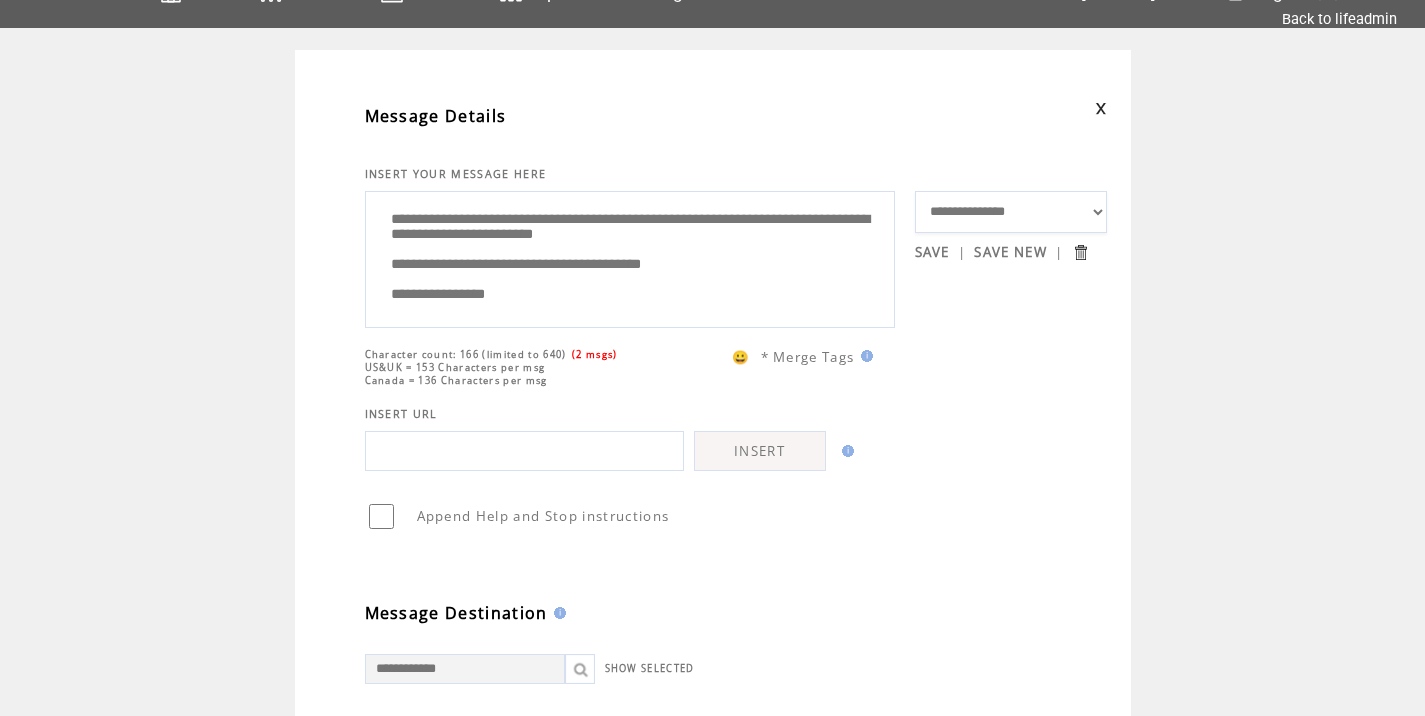 drag, startPoint x: 450, startPoint y: 279, endPoint x: 372, endPoint y: 288, distance: 78.51752 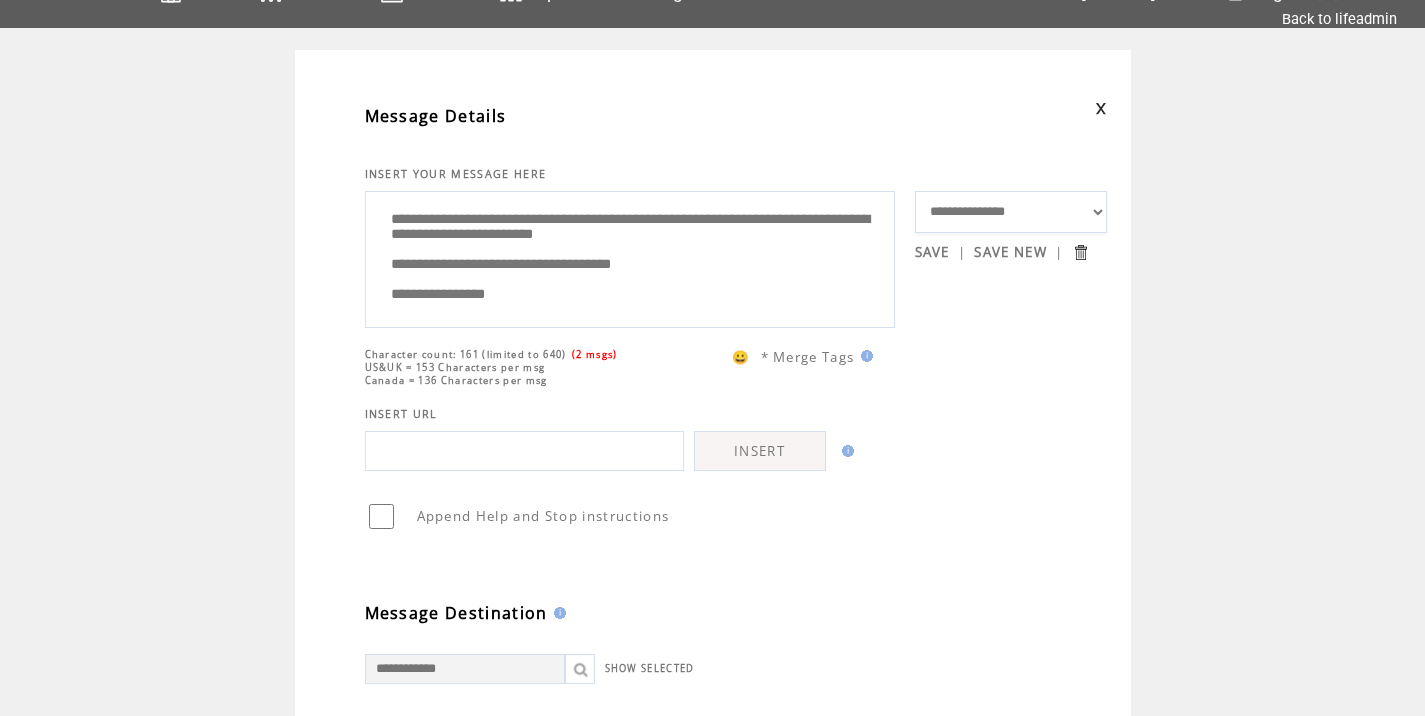 click on "**********" at bounding box center (630, 257) 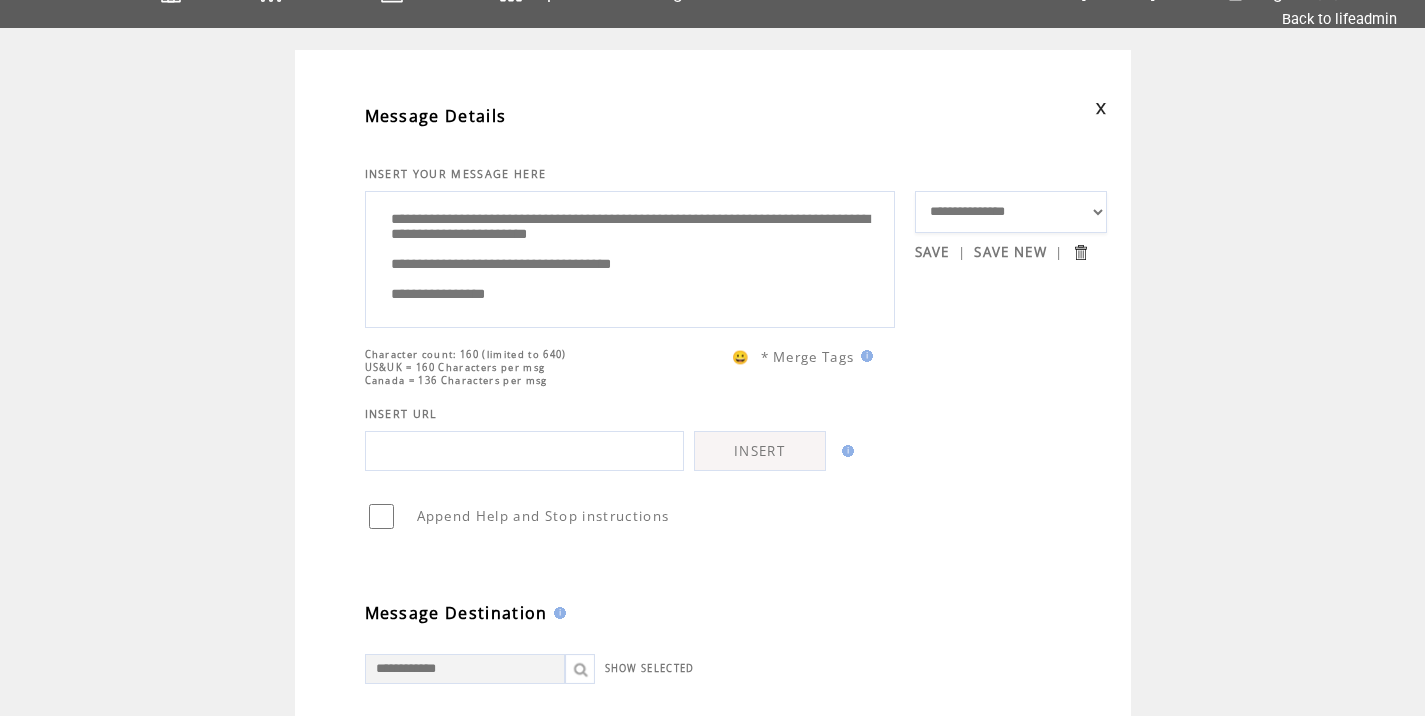 click on "**********" at bounding box center (630, 257) 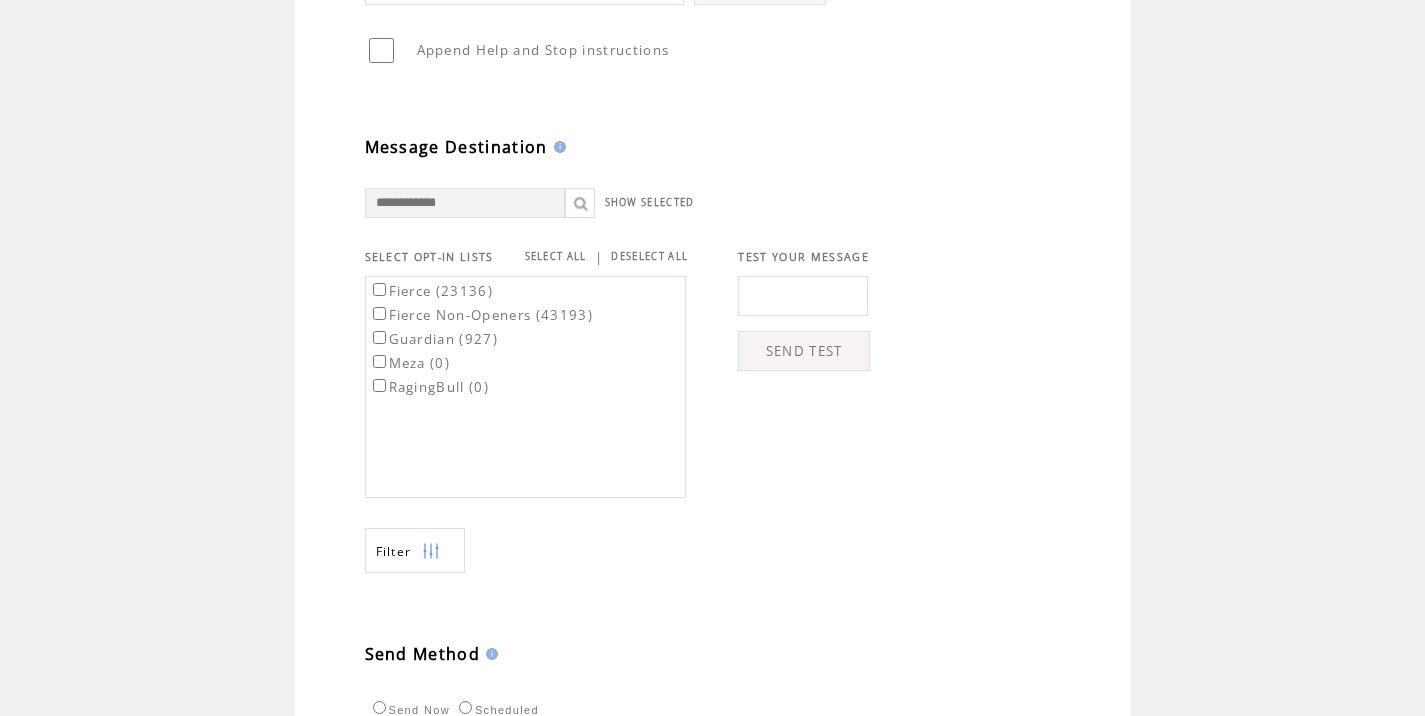 scroll, scrollTop: 516, scrollLeft: 0, axis: vertical 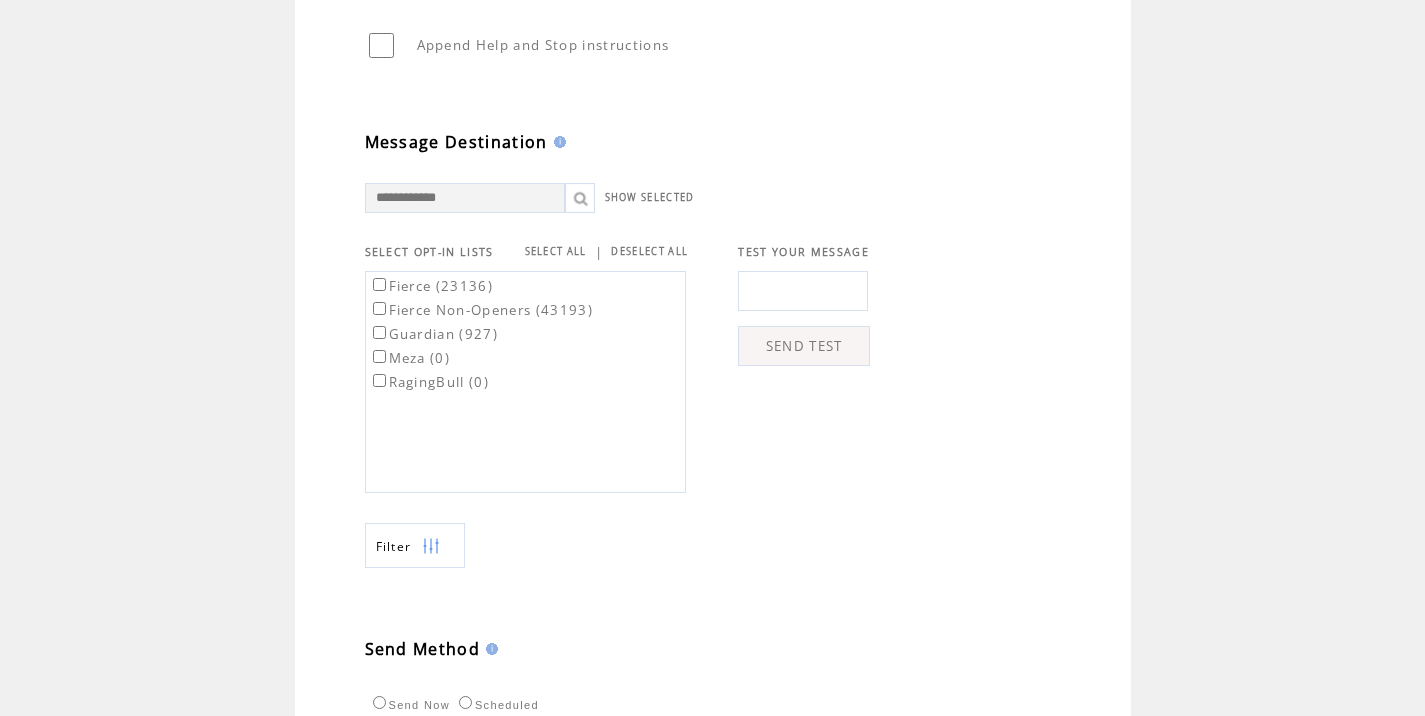 type on "**********" 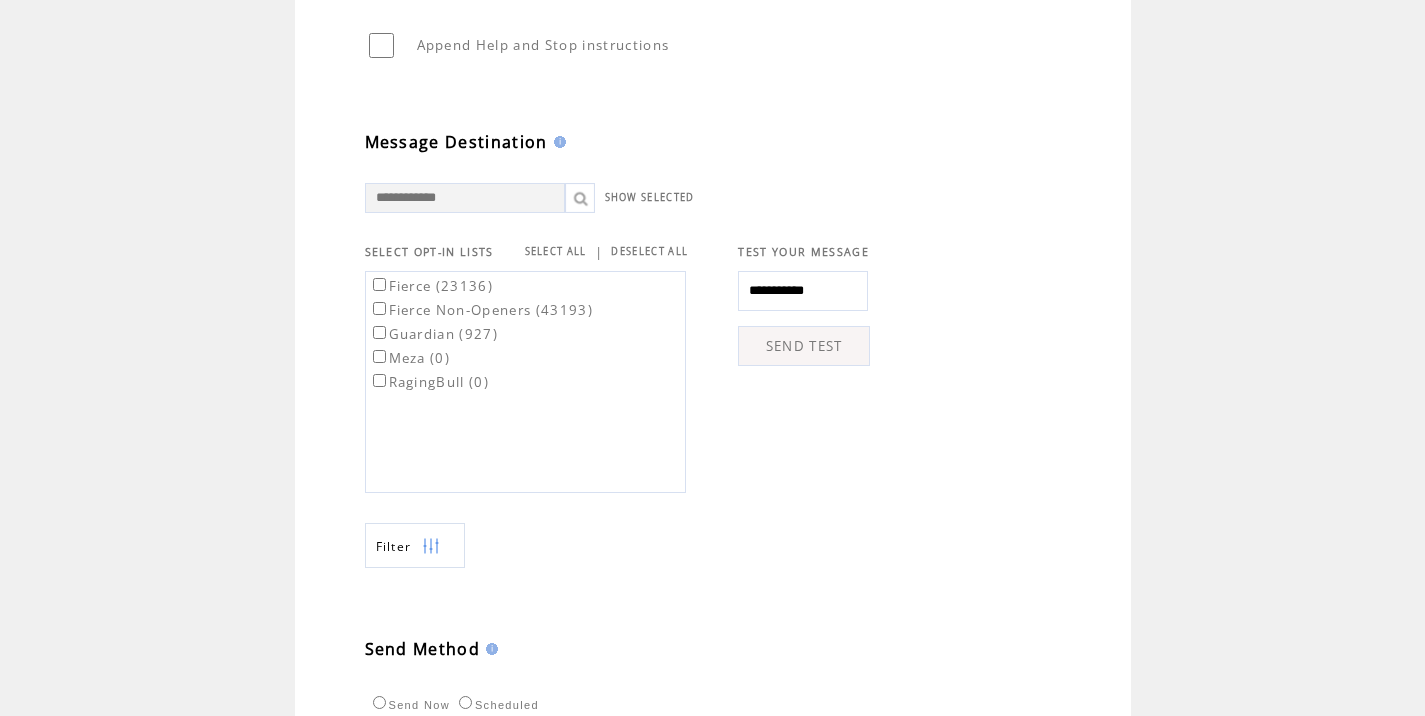click on "SEND TEST" at bounding box center (804, 346) 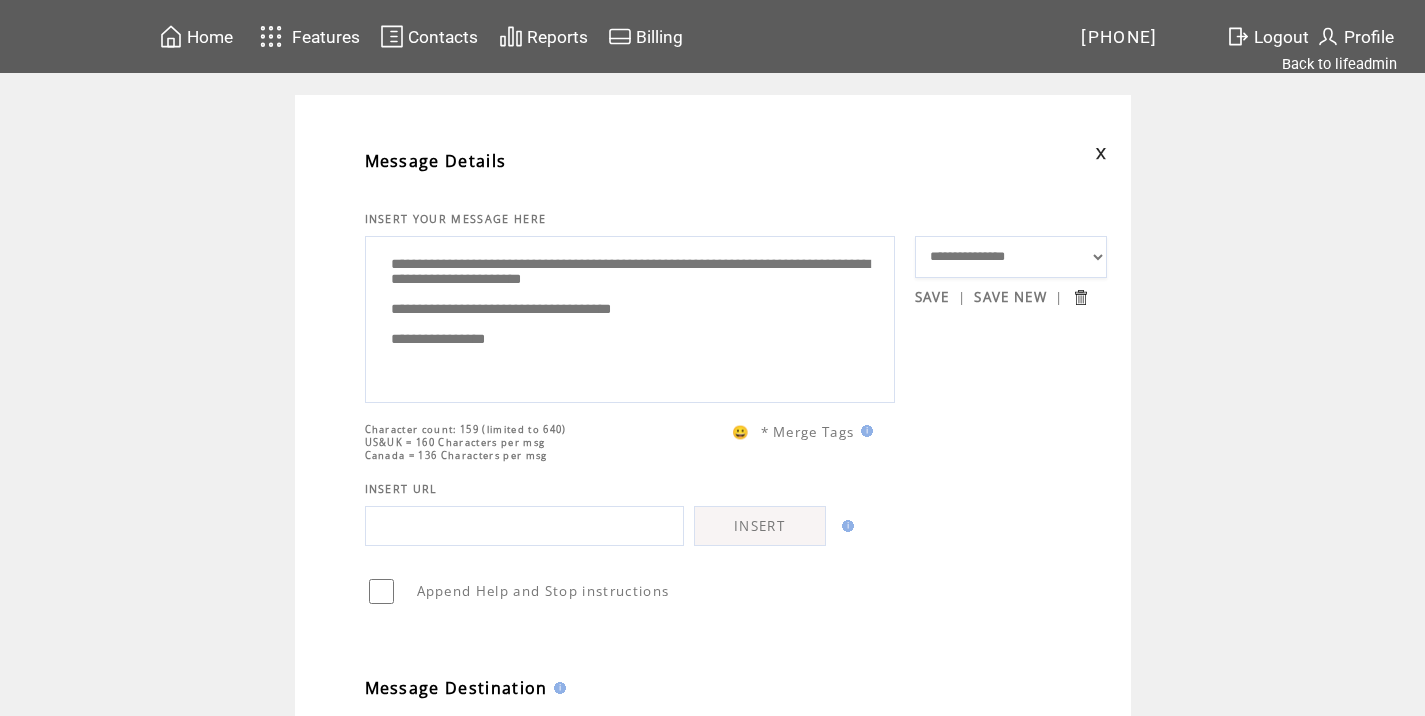 scroll, scrollTop: 774, scrollLeft: 0, axis: vertical 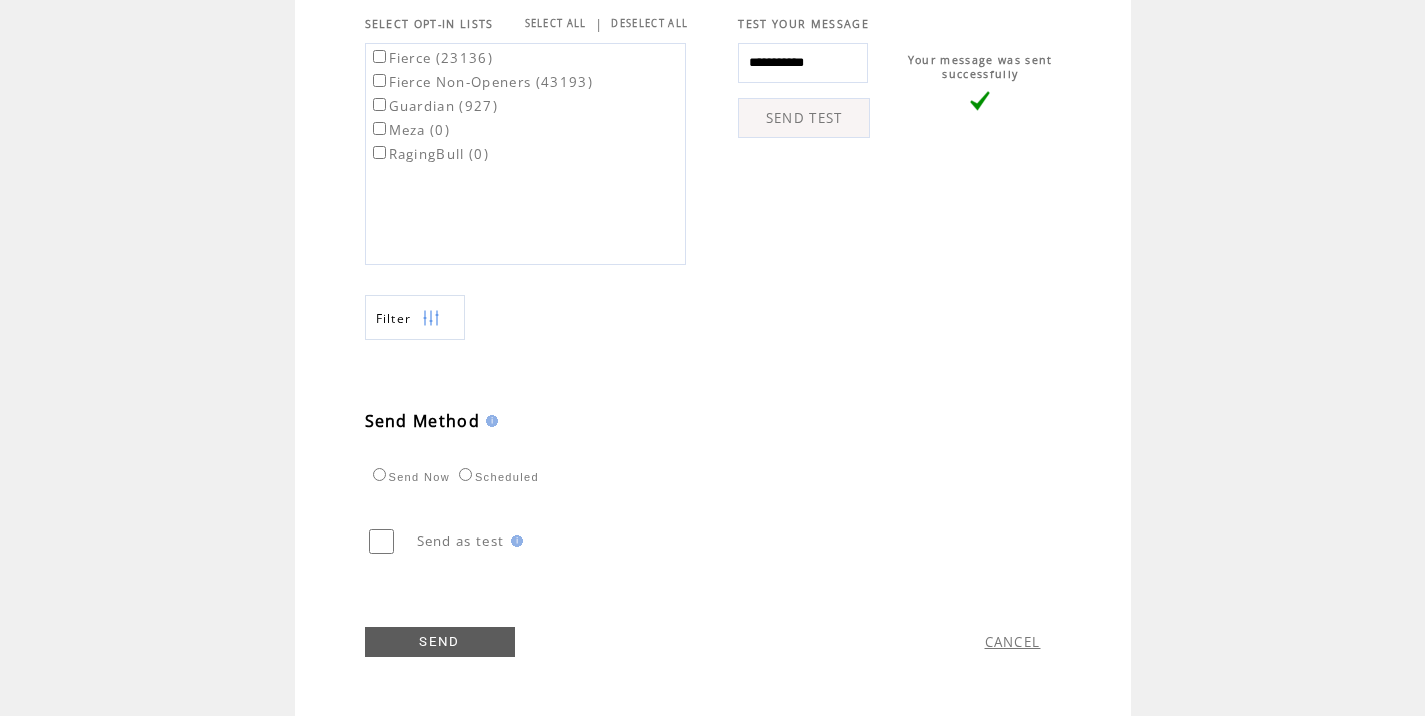 click on "Fierce (23136)" at bounding box center [431, 58] 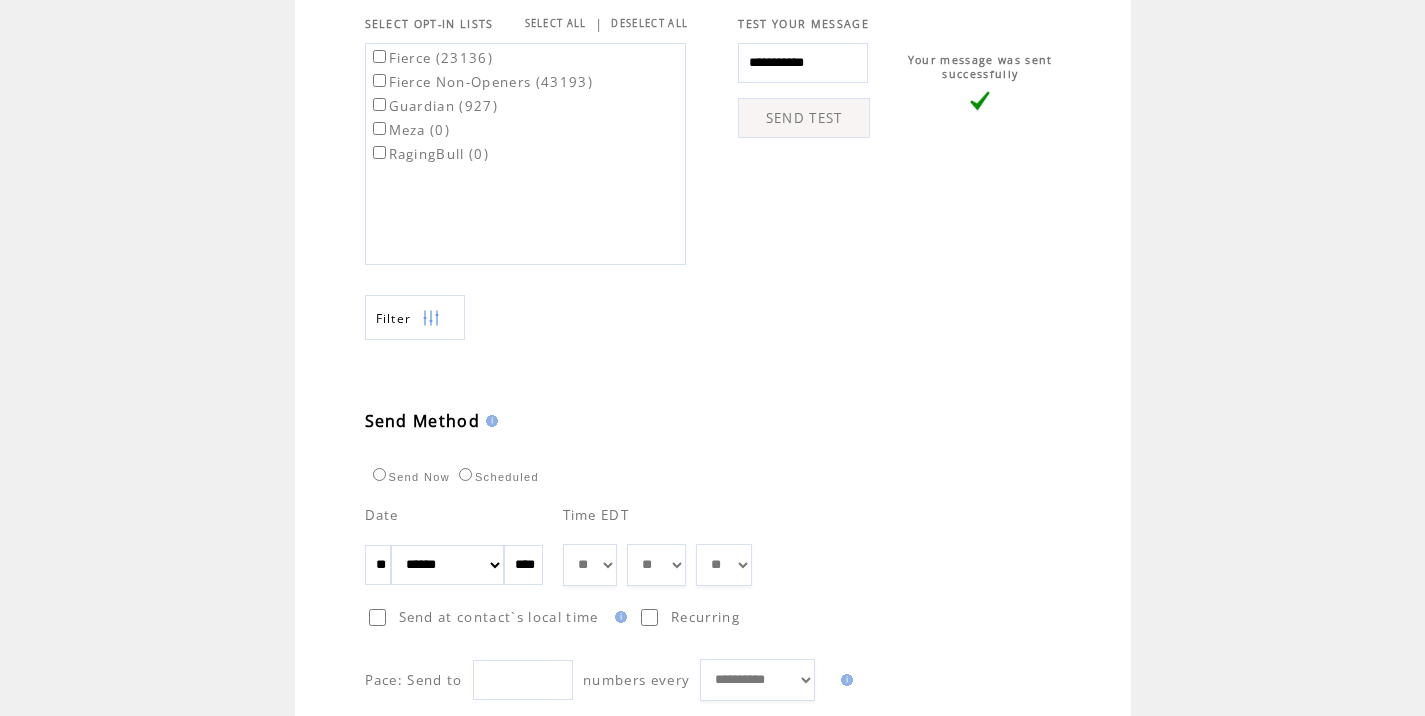 click on "** 	 ** 	 ** 	 ** 	 ** 	 ** 	 ** 	 ** 	 ** 	 ** 	 ** 	 ** 	 **" at bounding box center [590, 565] 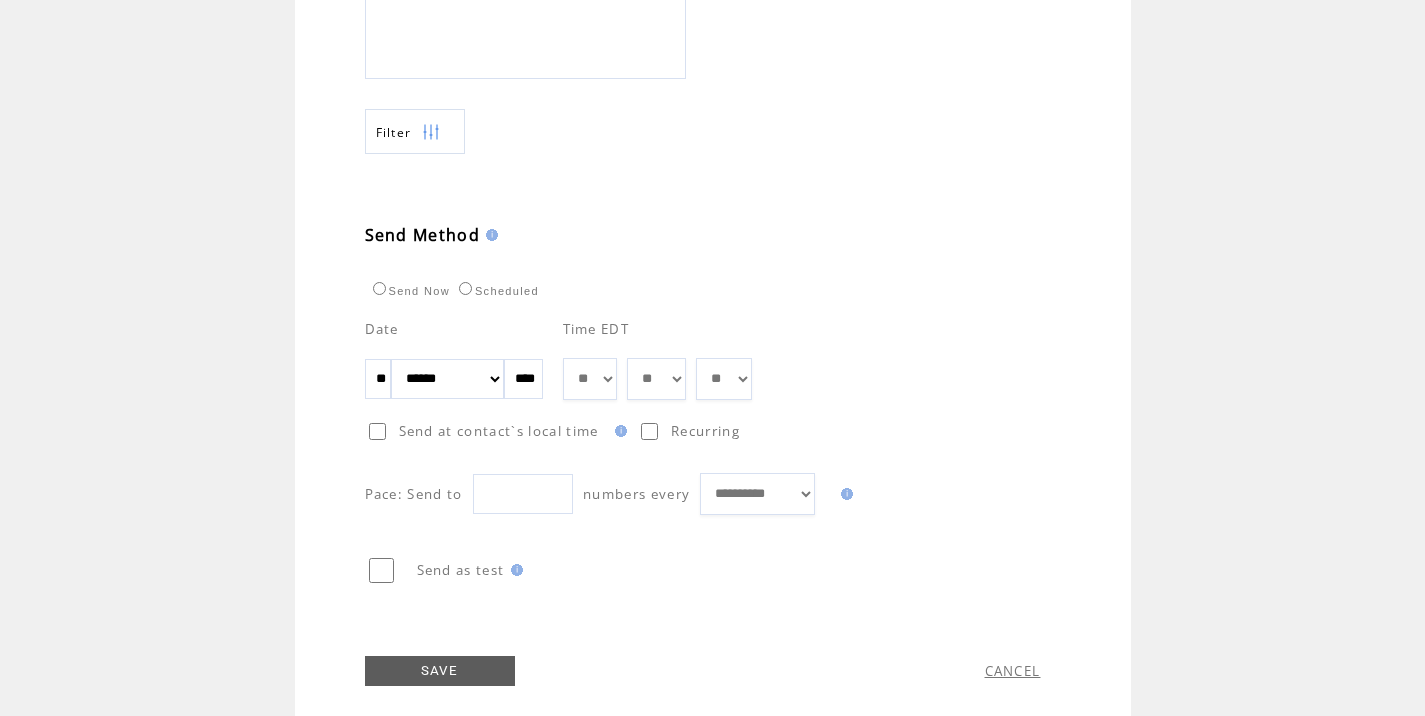 scroll, scrollTop: 989, scrollLeft: 0, axis: vertical 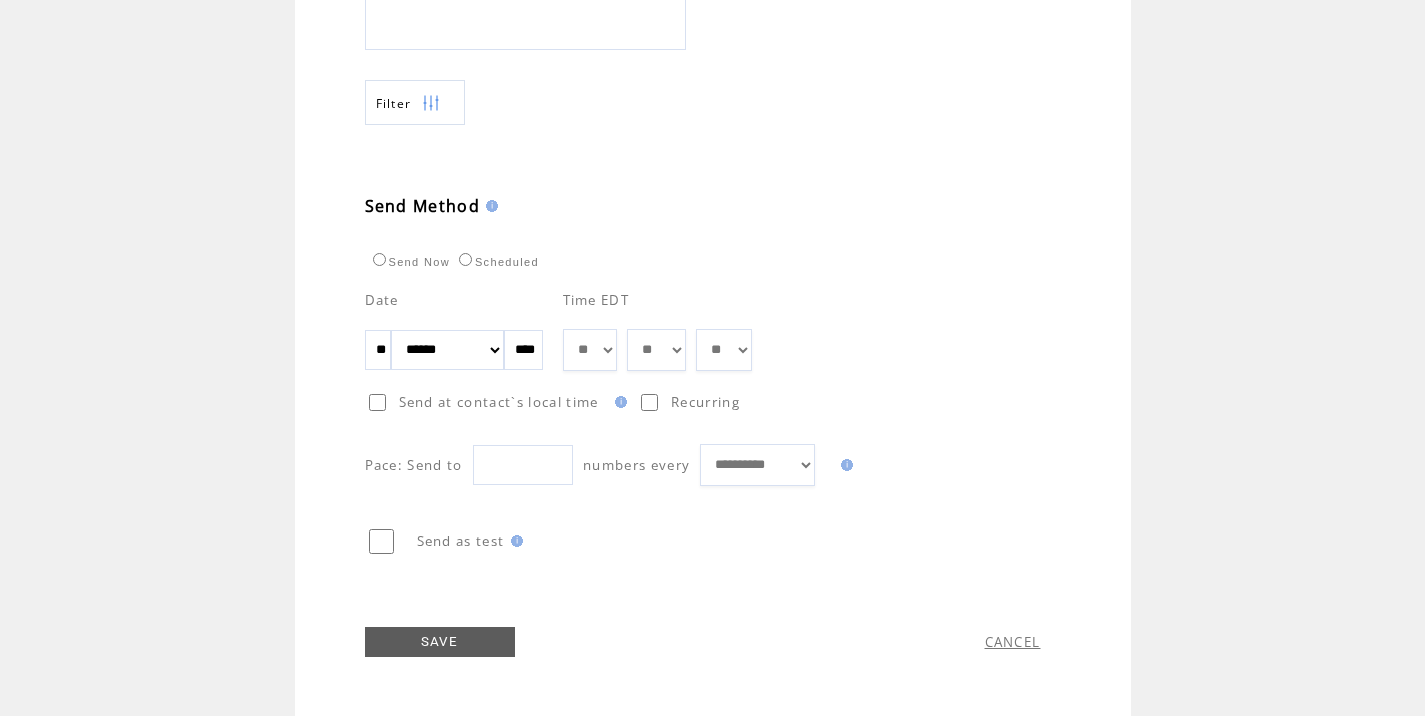 click on "SAVE" at bounding box center [440, 642] 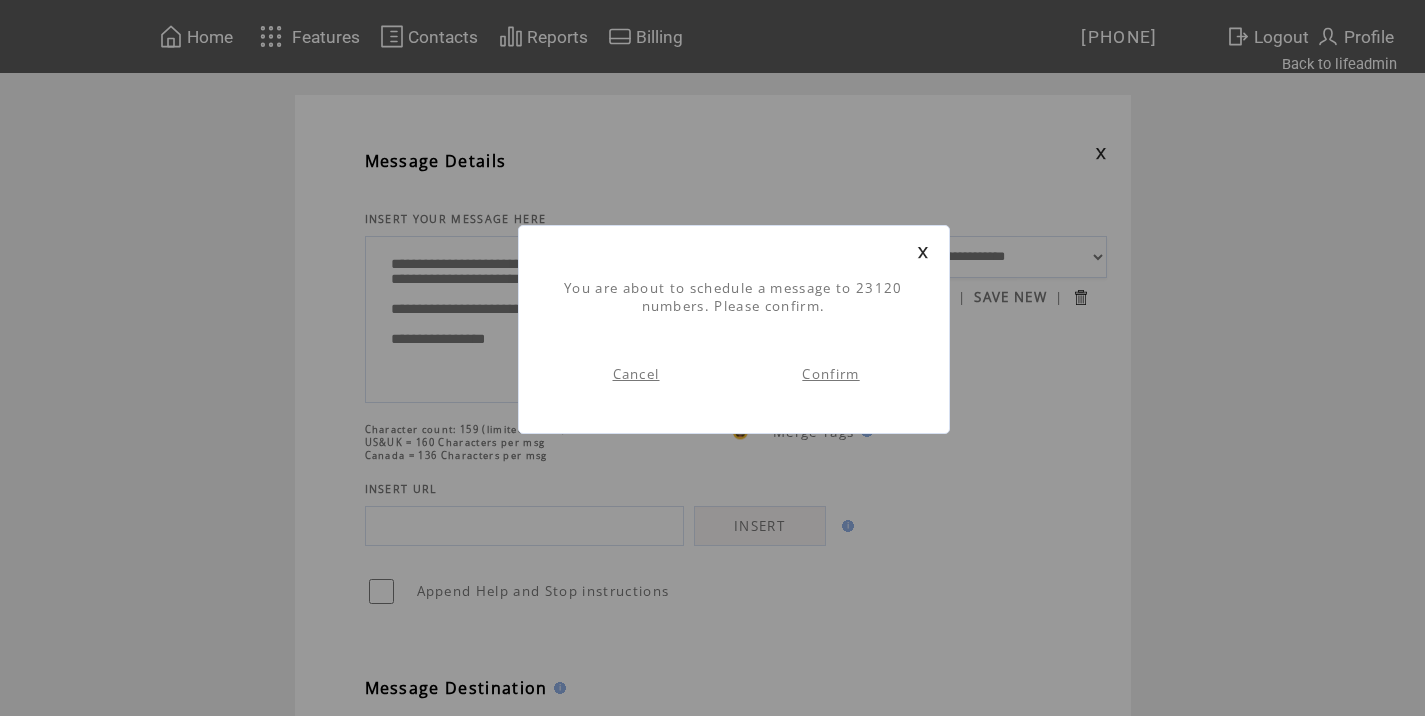 scroll, scrollTop: 1, scrollLeft: 0, axis: vertical 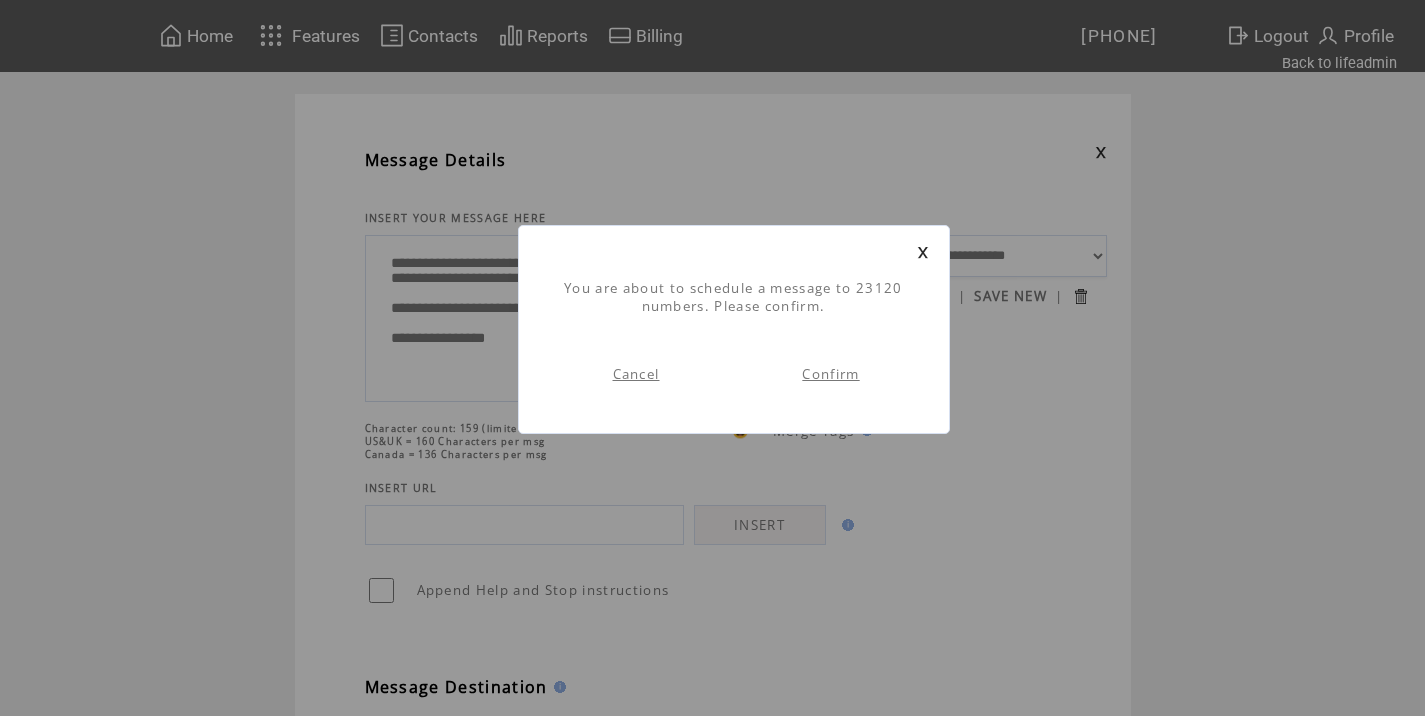 click on "Confirm" at bounding box center [830, 374] 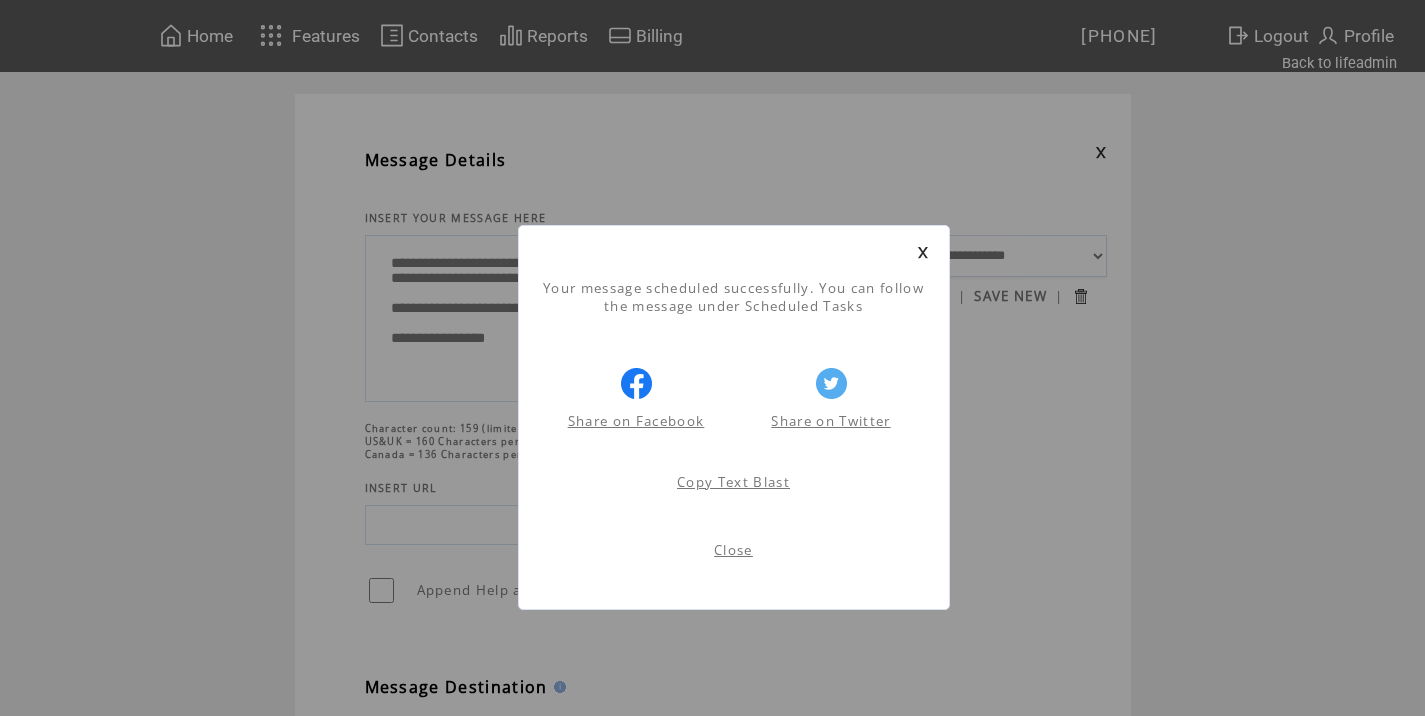 scroll, scrollTop: 1, scrollLeft: 0, axis: vertical 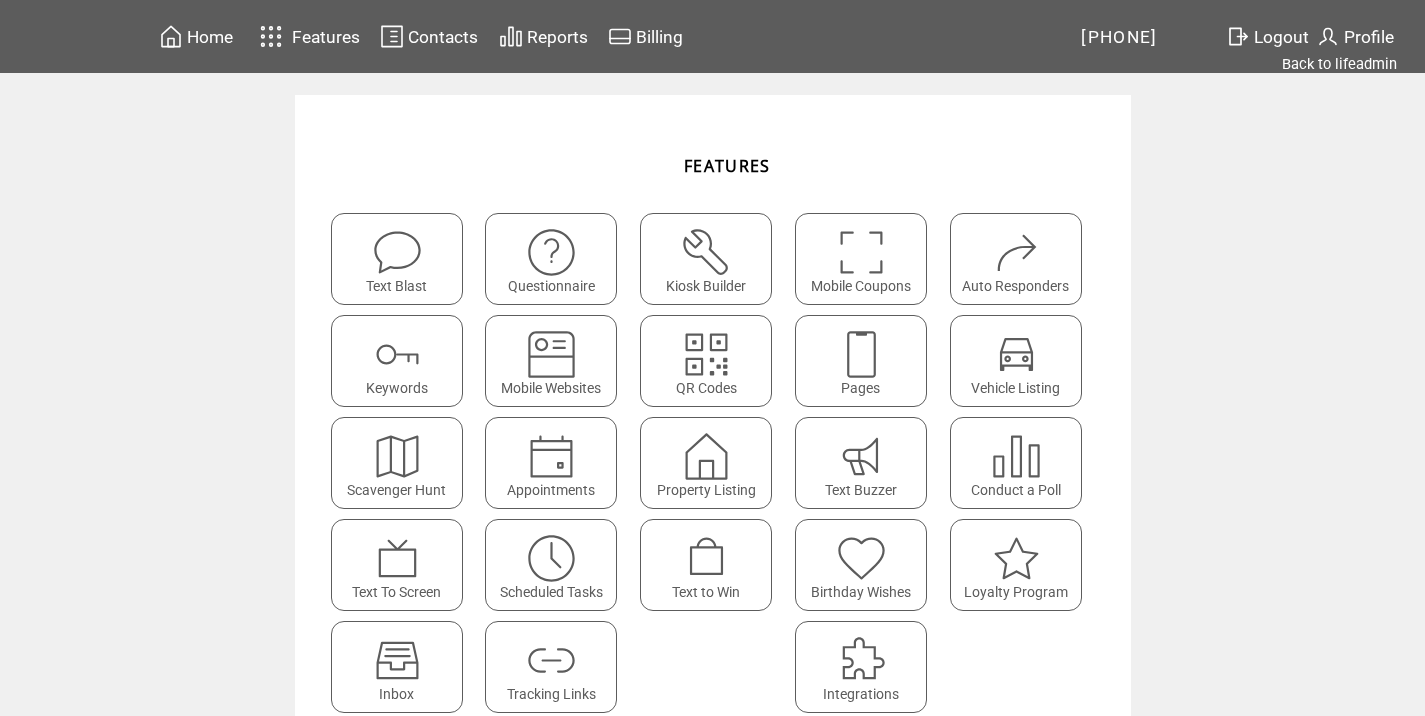 click on "Logout" at bounding box center (1281, 37) 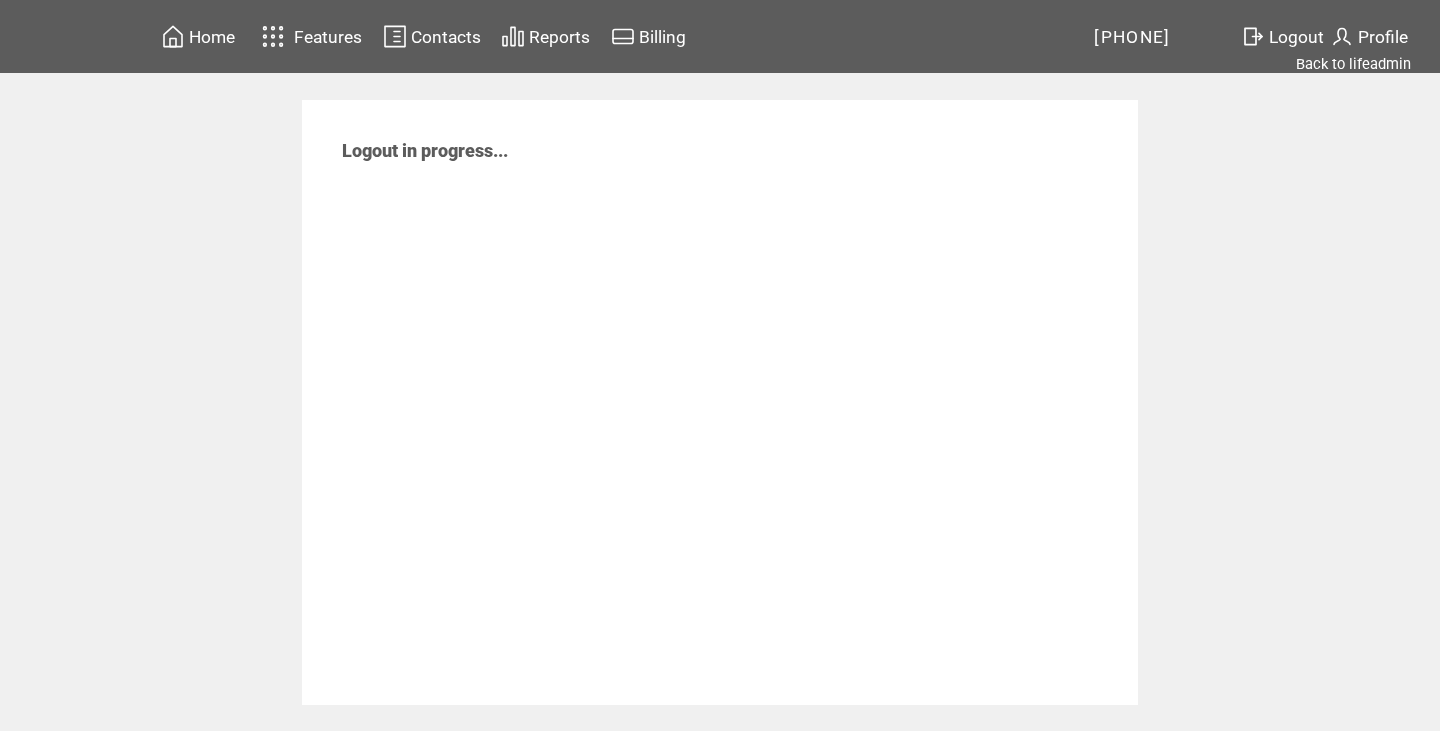 scroll, scrollTop: 0, scrollLeft: 0, axis: both 